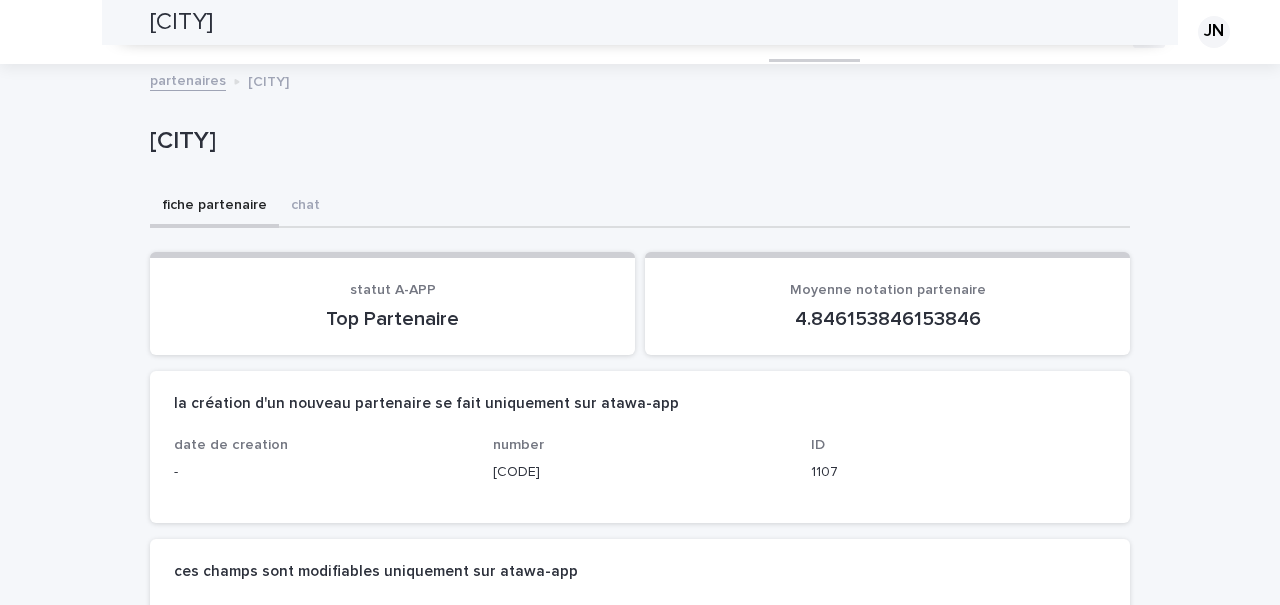 scroll, scrollTop: 0, scrollLeft: 0, axis: both 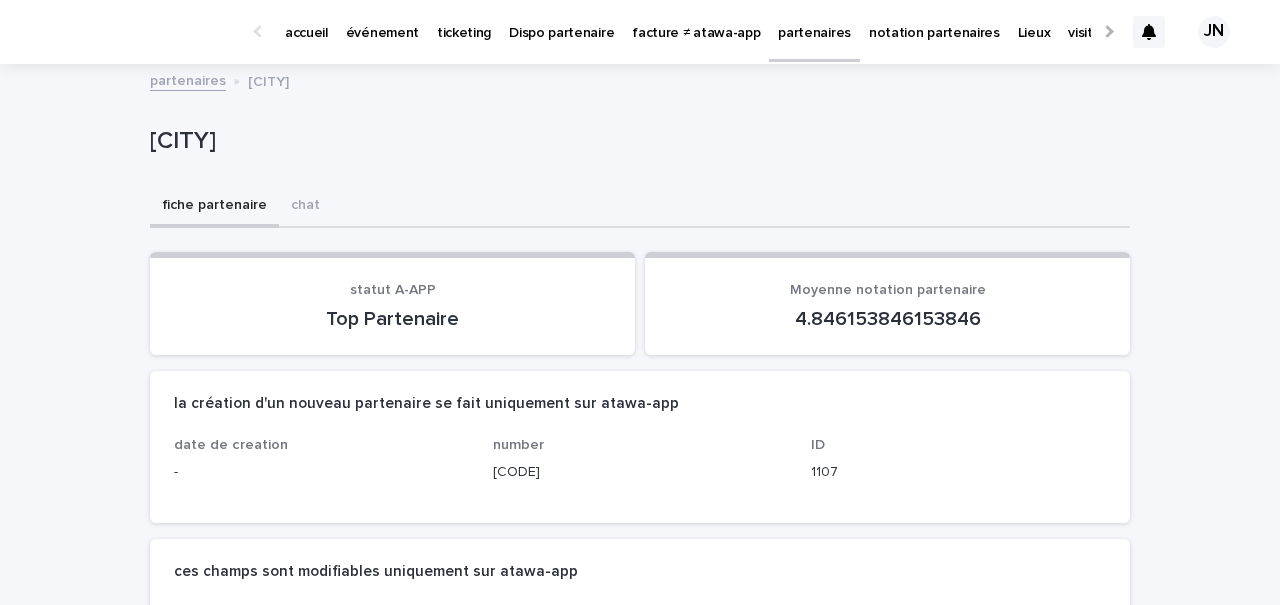 click on "partenaires" at bounding box center (188, 79) 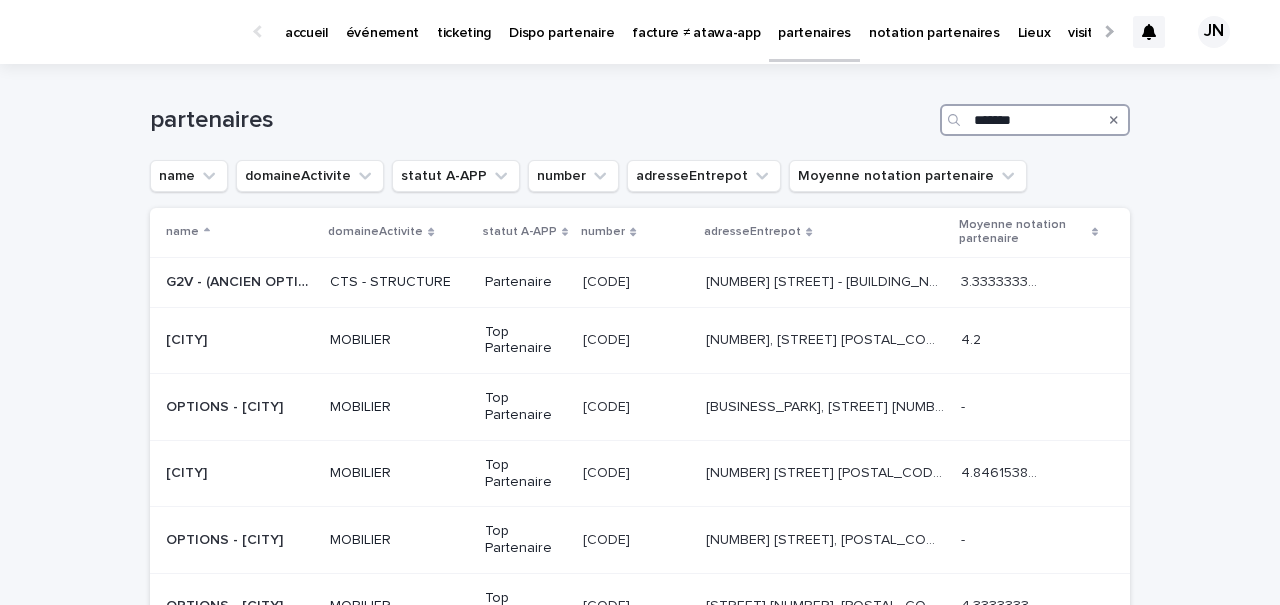 click on "*******" at bounding box center [1035, 120] 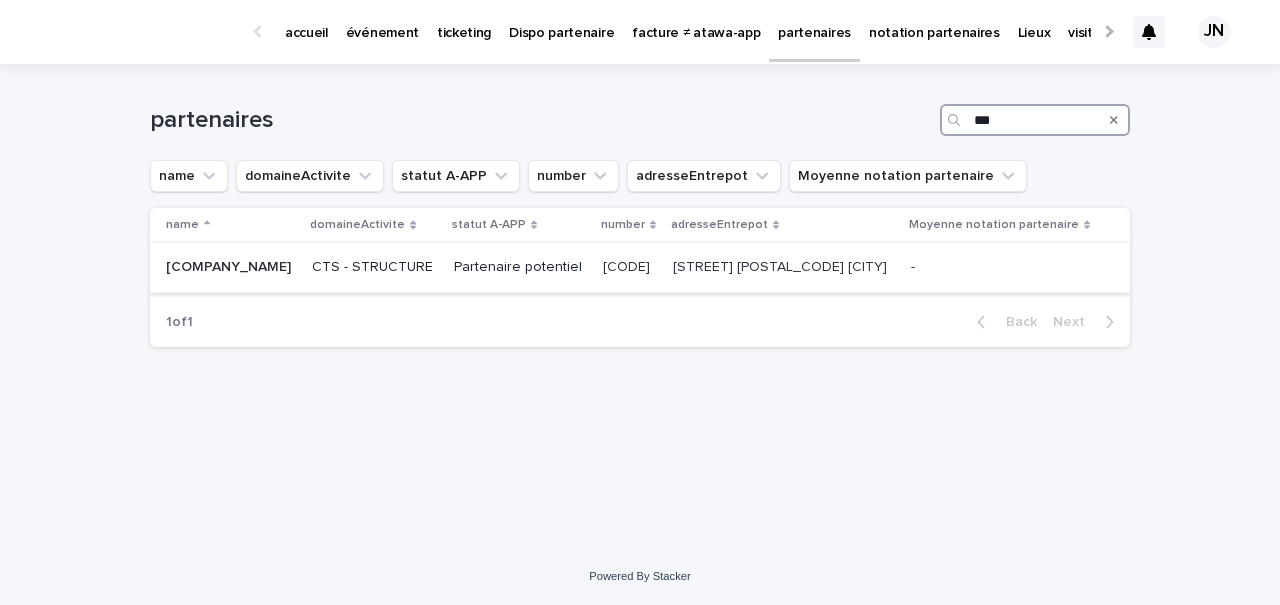 type on "***" 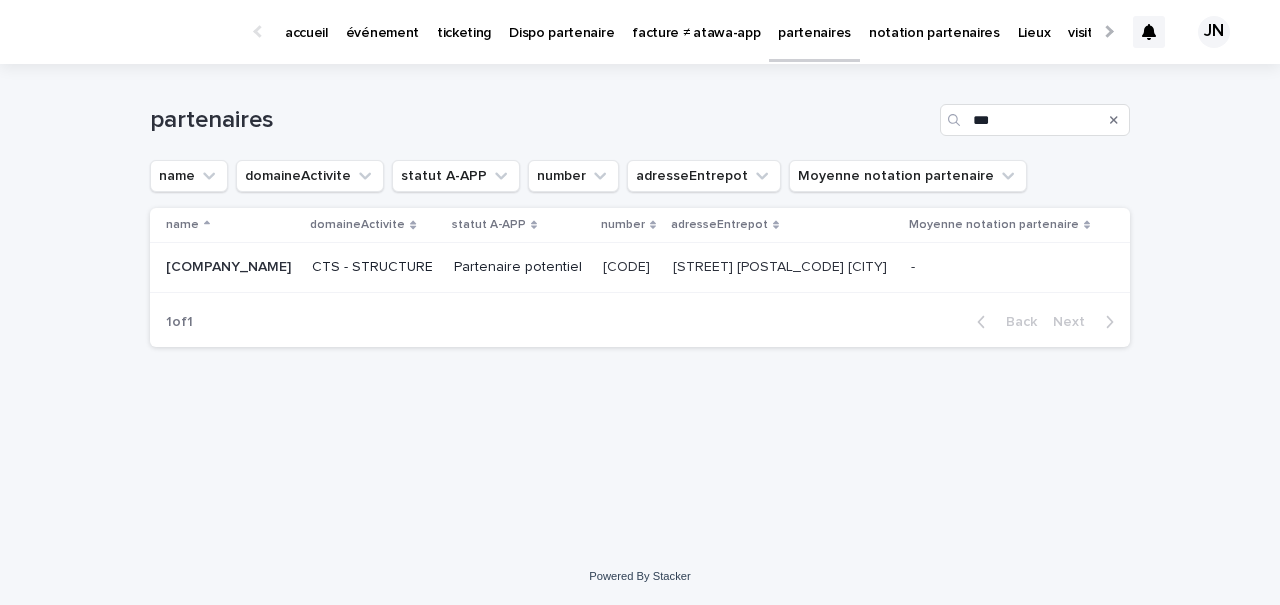 click on "Partenaire potentiel" at bounding box center [520, 268] 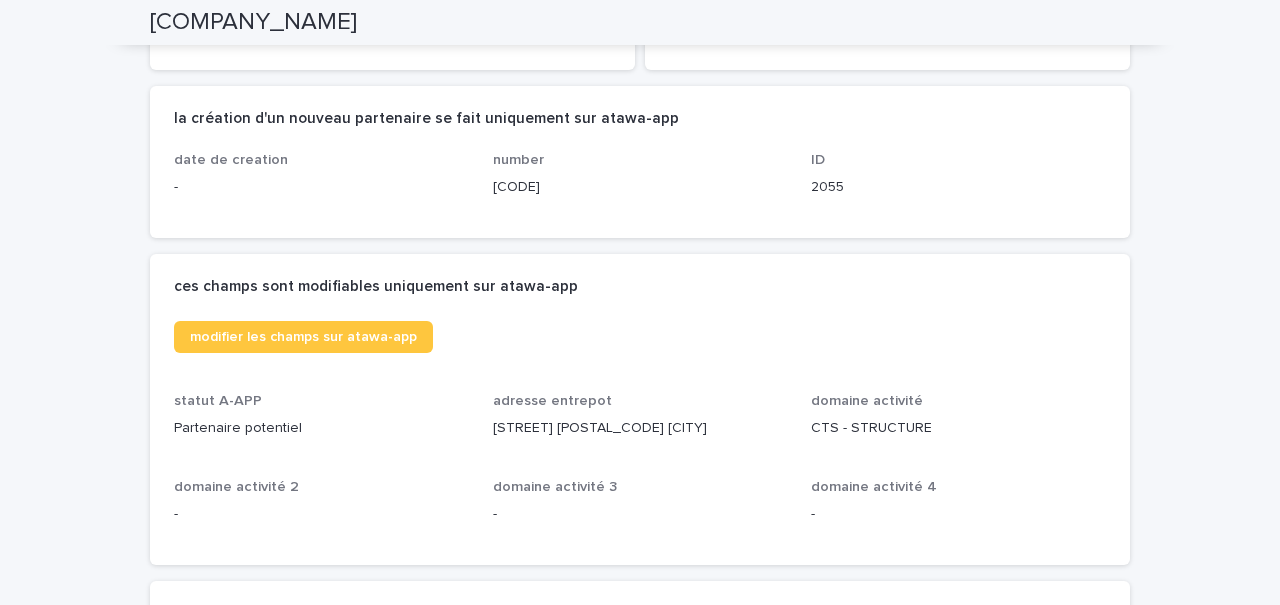 scroll, scrollTop: 0, scrollLeft: 0, axis: both 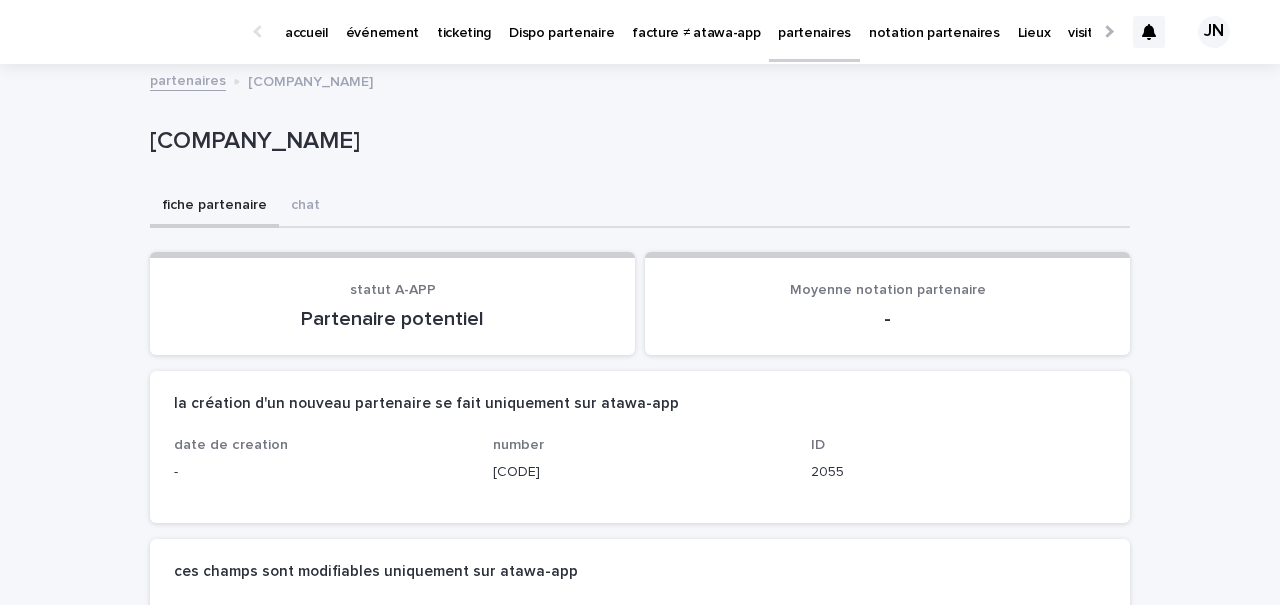 click on "événement" at bounding box center (382, 21) 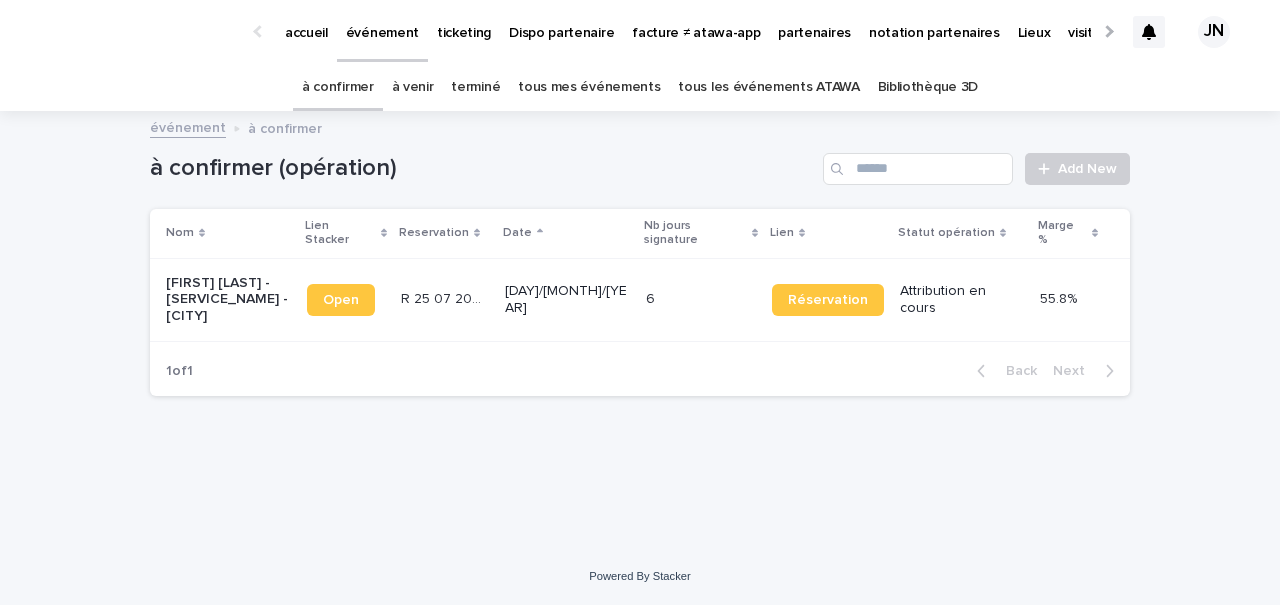 click on "R 25 07 2050 R 25 07 2050" at bounding box center (445, 299) 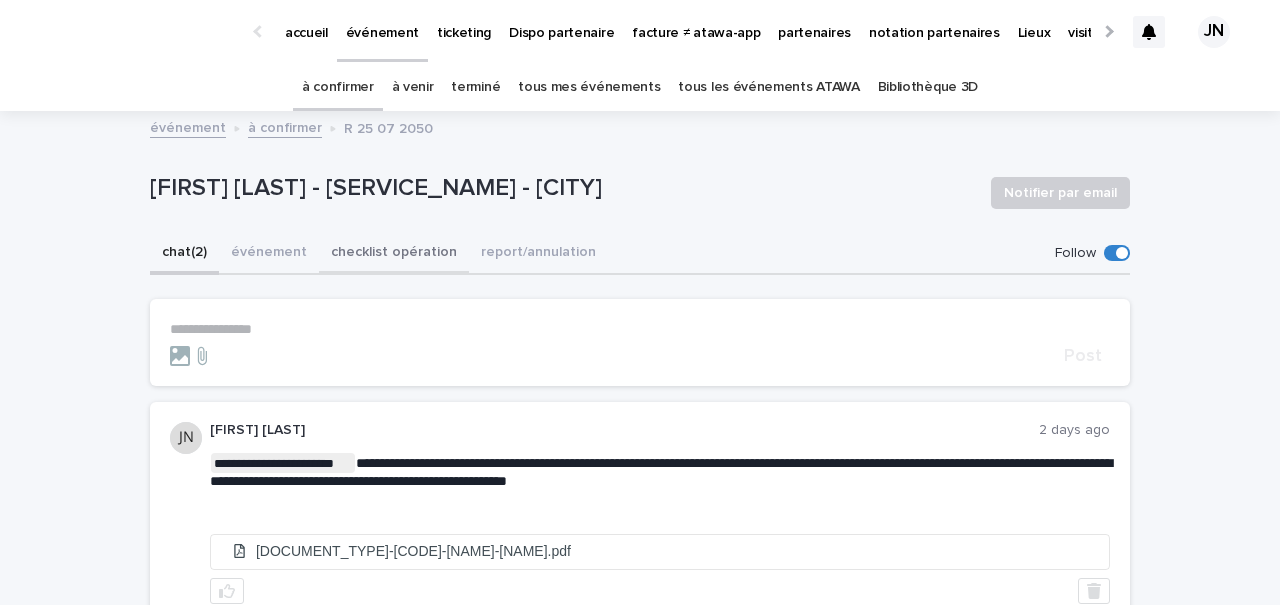 click on "checklist opération" at bounding box center (394, 254) 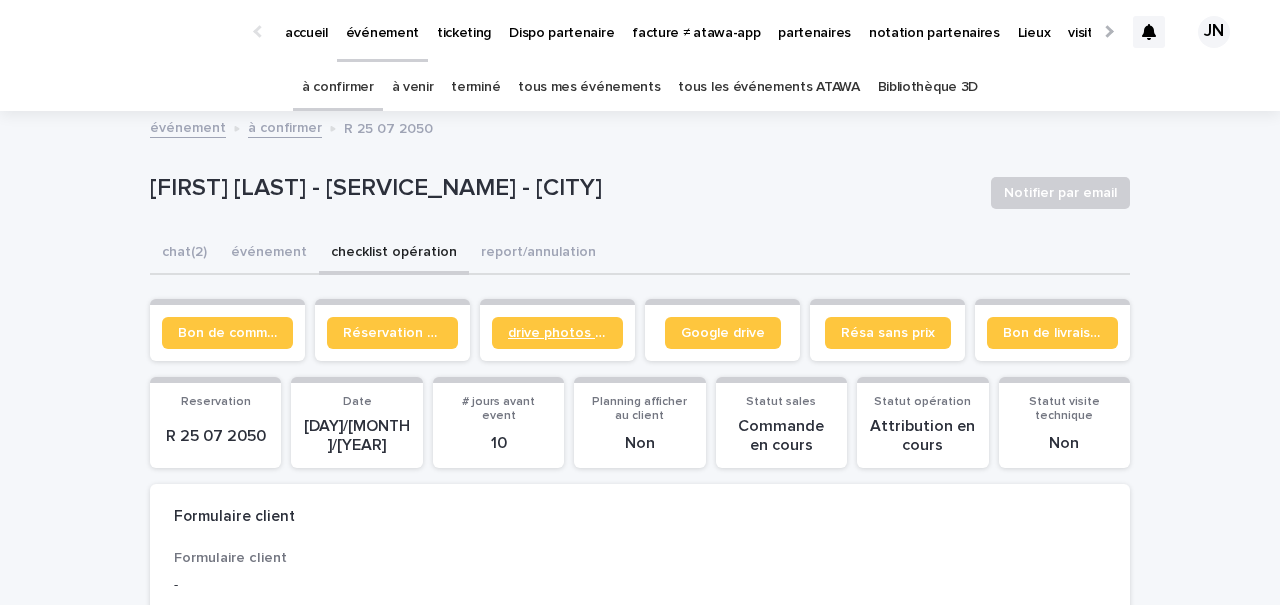 click on "drive photos coordinateur" at bounding box center (557, 333) 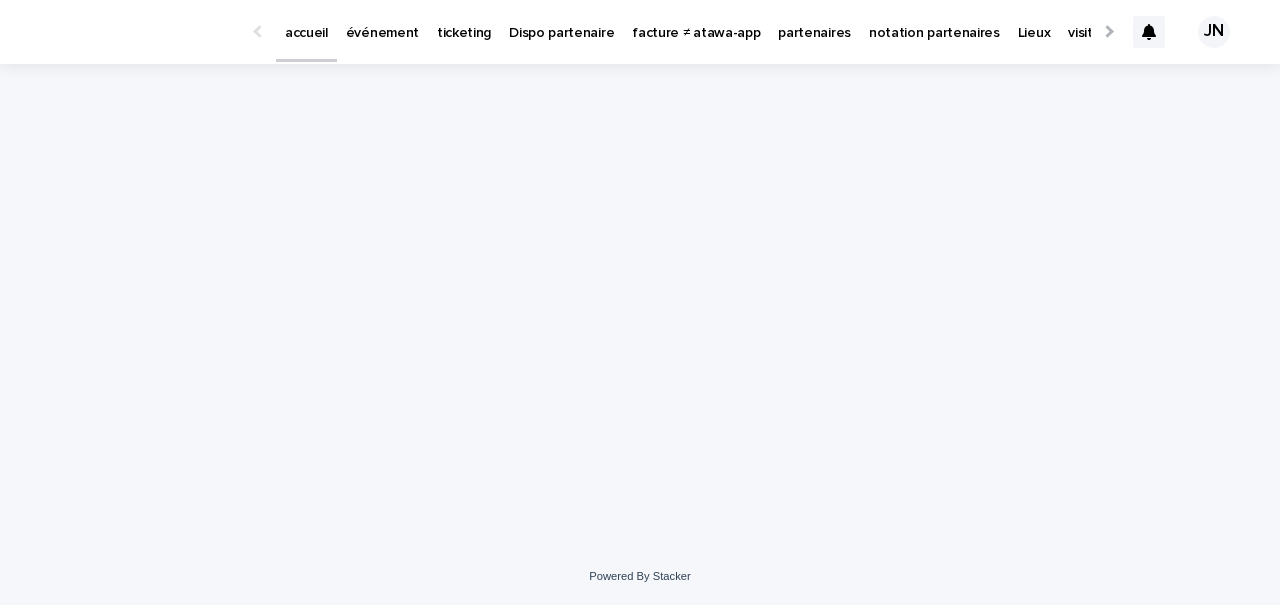scroll, scrollTop: 0, scrollLeft: 0, axis: both 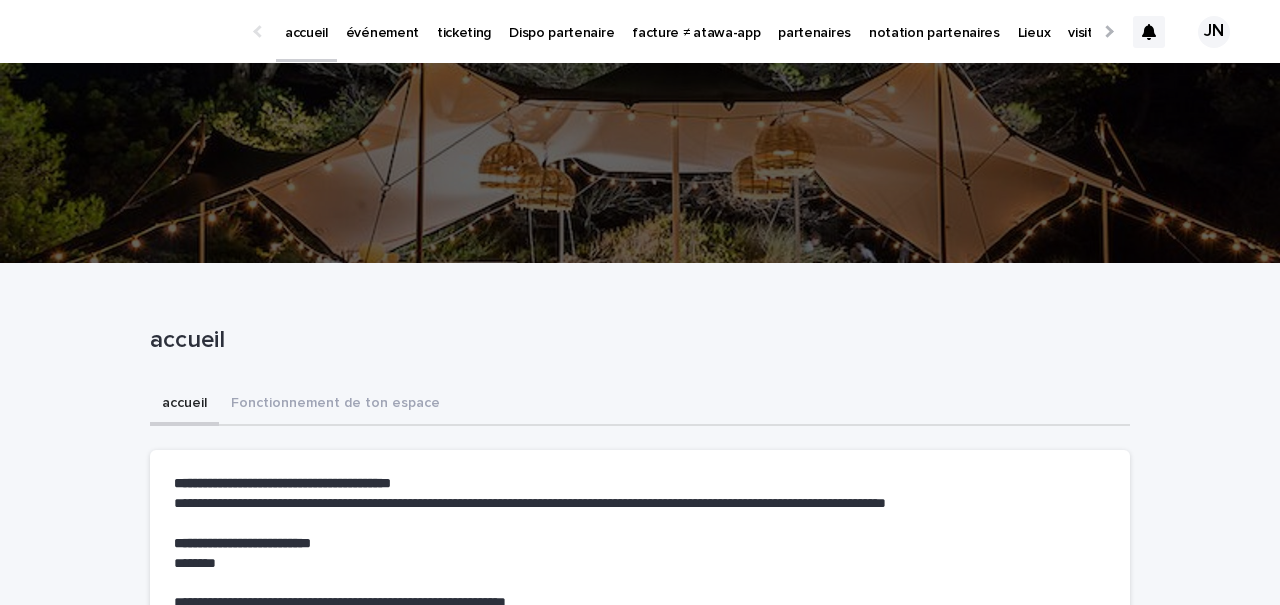 click on "partenaires" at bounding box center (814, 21) 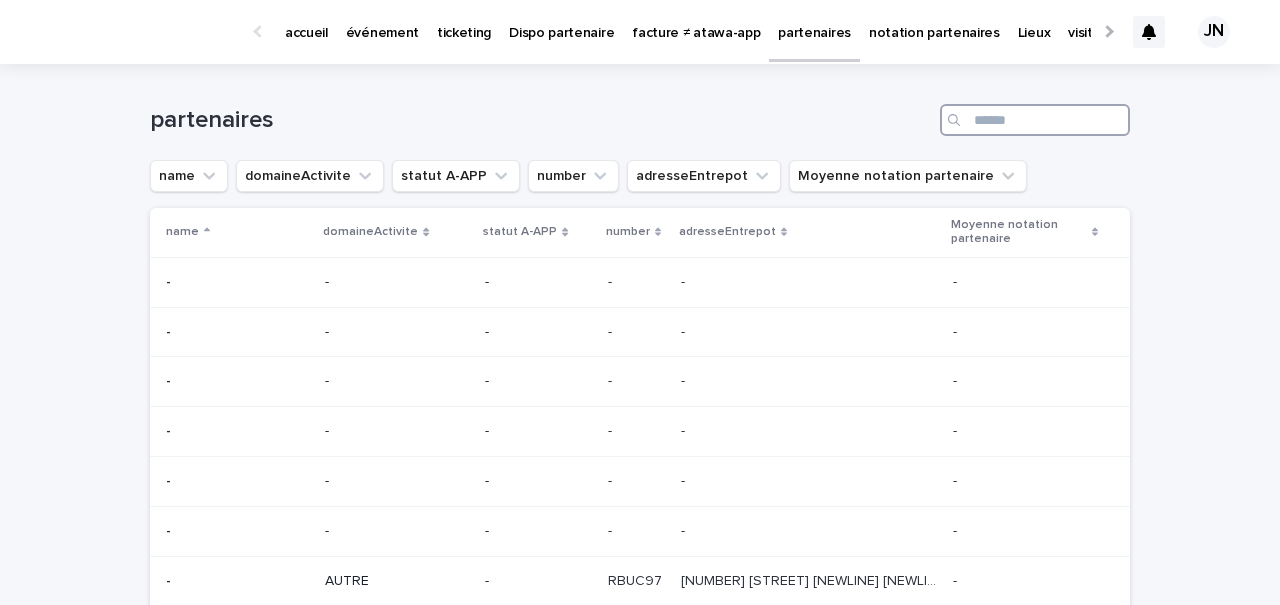 click at bounding box center [1035, 120] 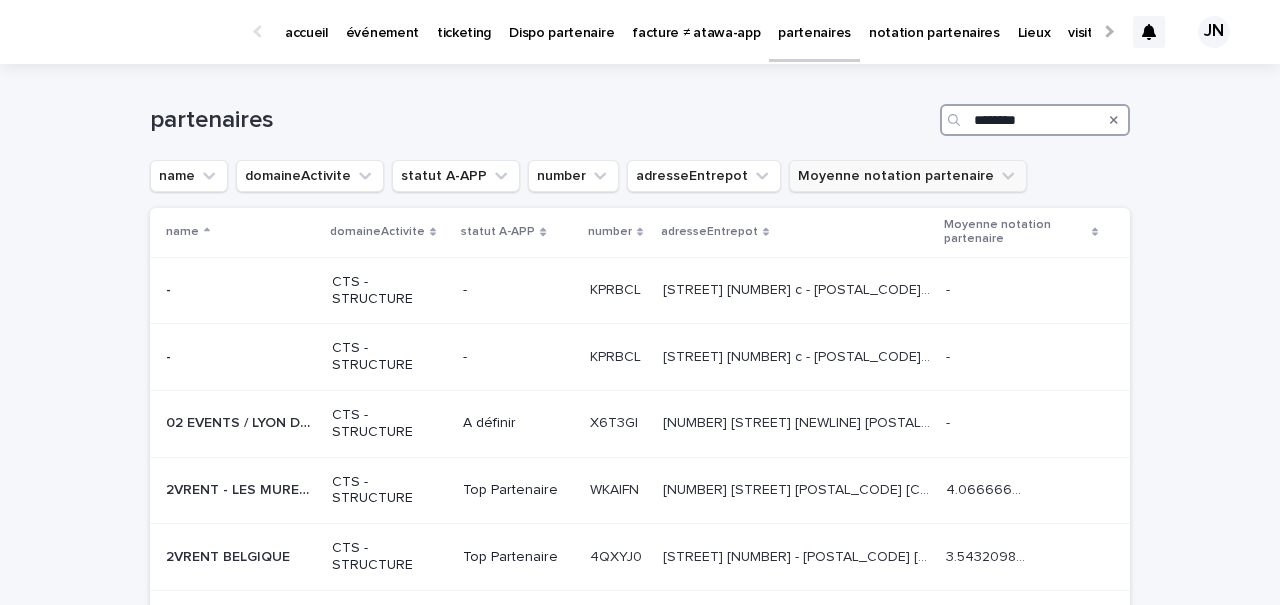 type on "*********" 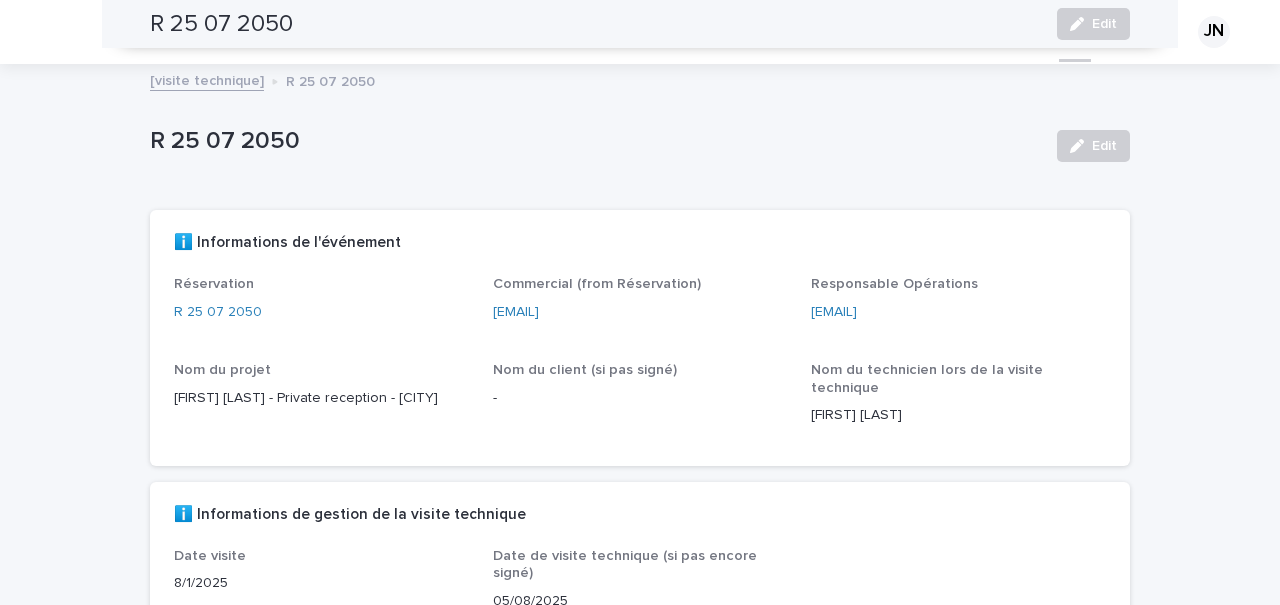 scroll, scrollTop: 0, scrollLeft: 0, axis: both 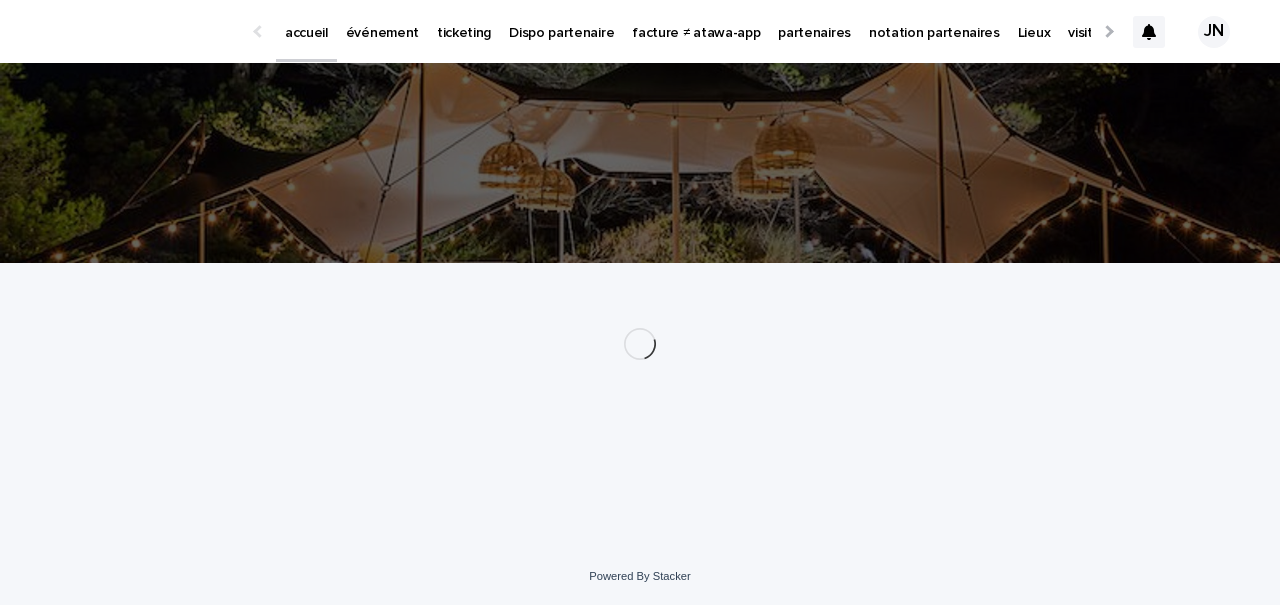 click on "partenaires" at bounding box center (814, 21) 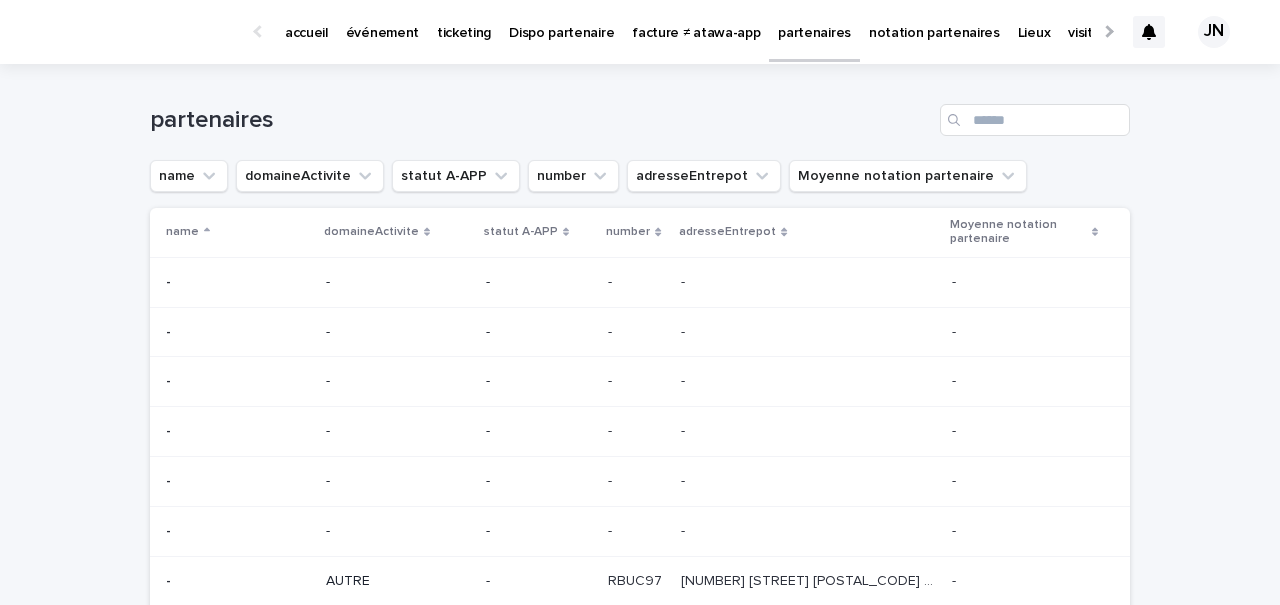 click at bounding box center [956, 120] 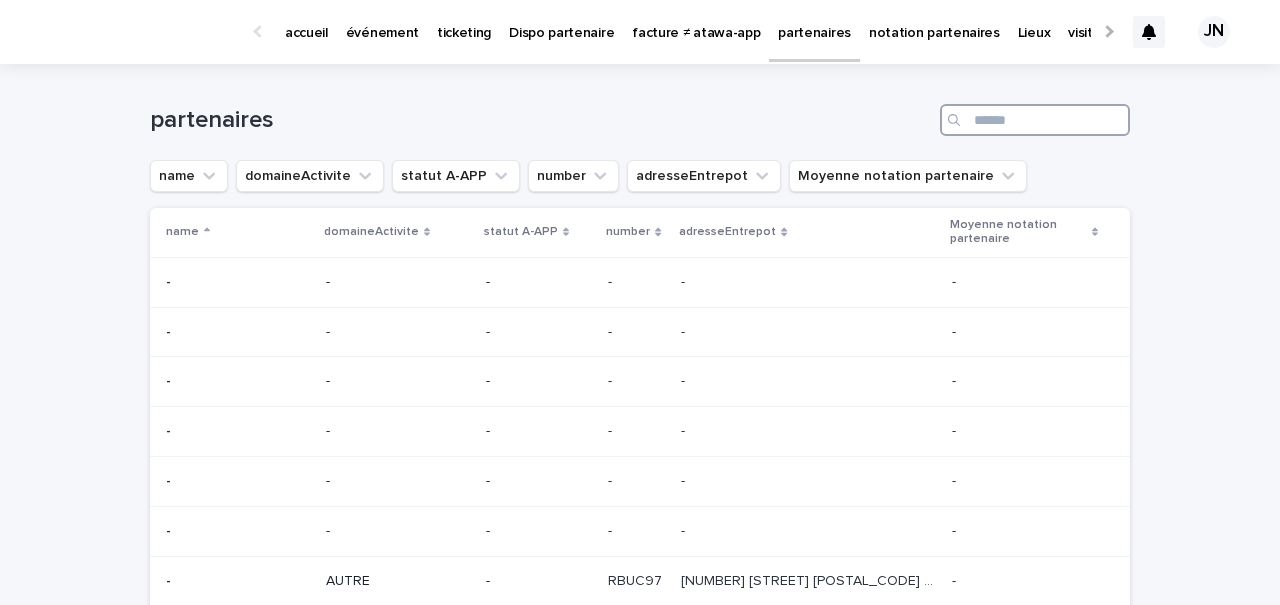 click at bounding box center (1035, 120) 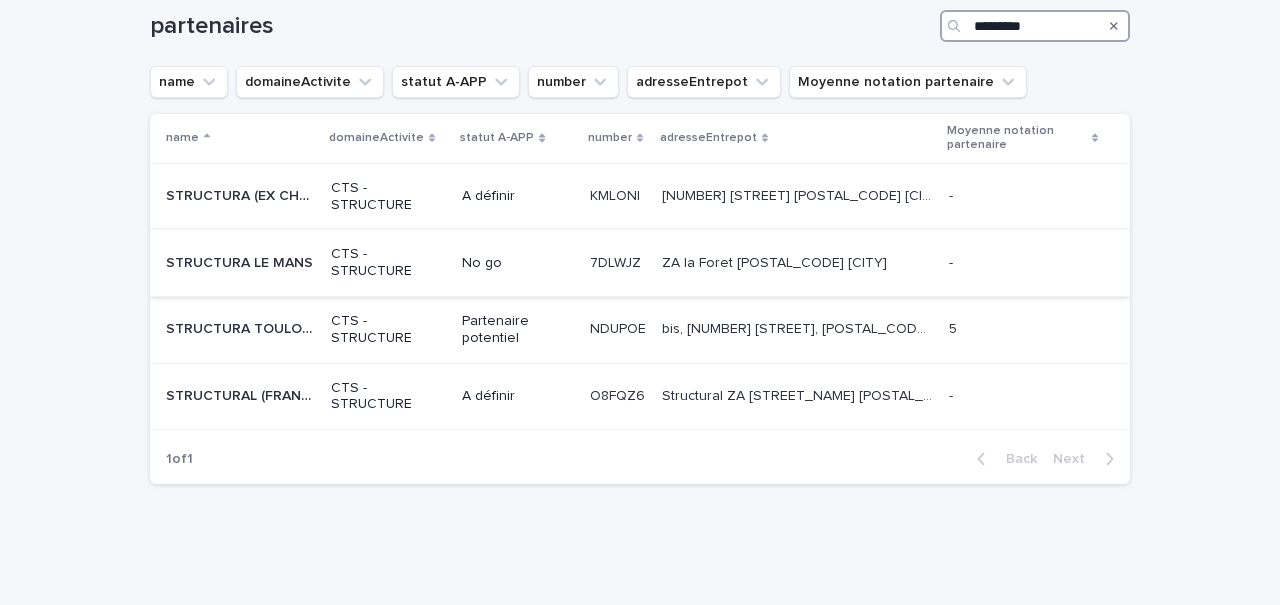 scroll, scrollTop: 93, scrollLeft: 0, axis: vertical 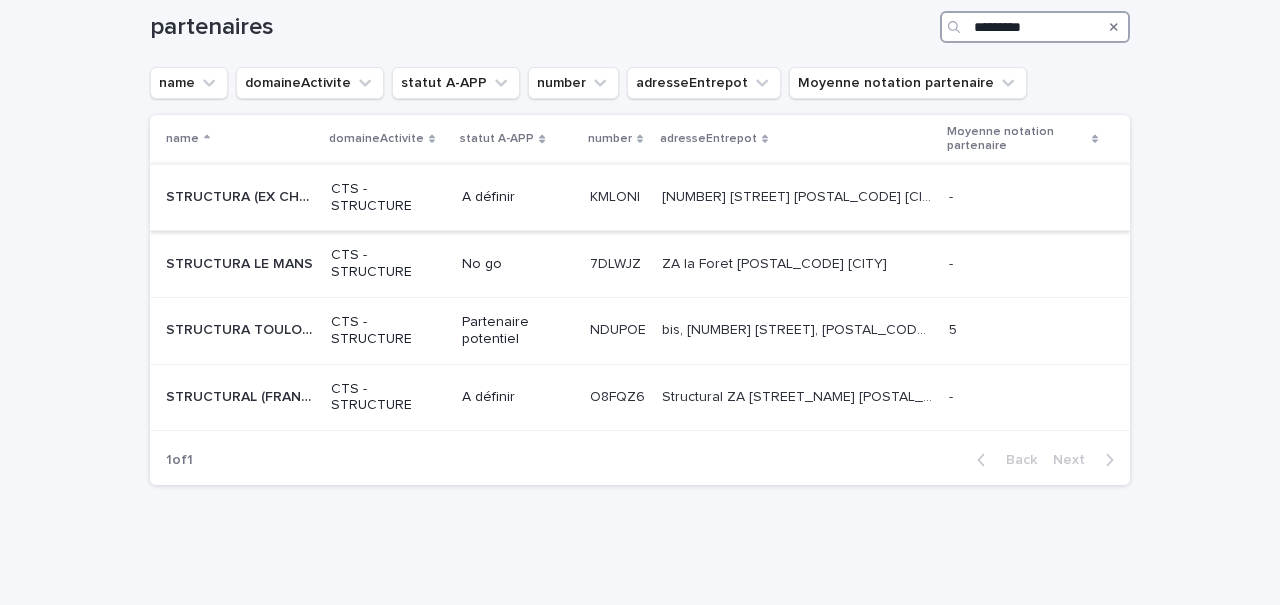 type on "*********" 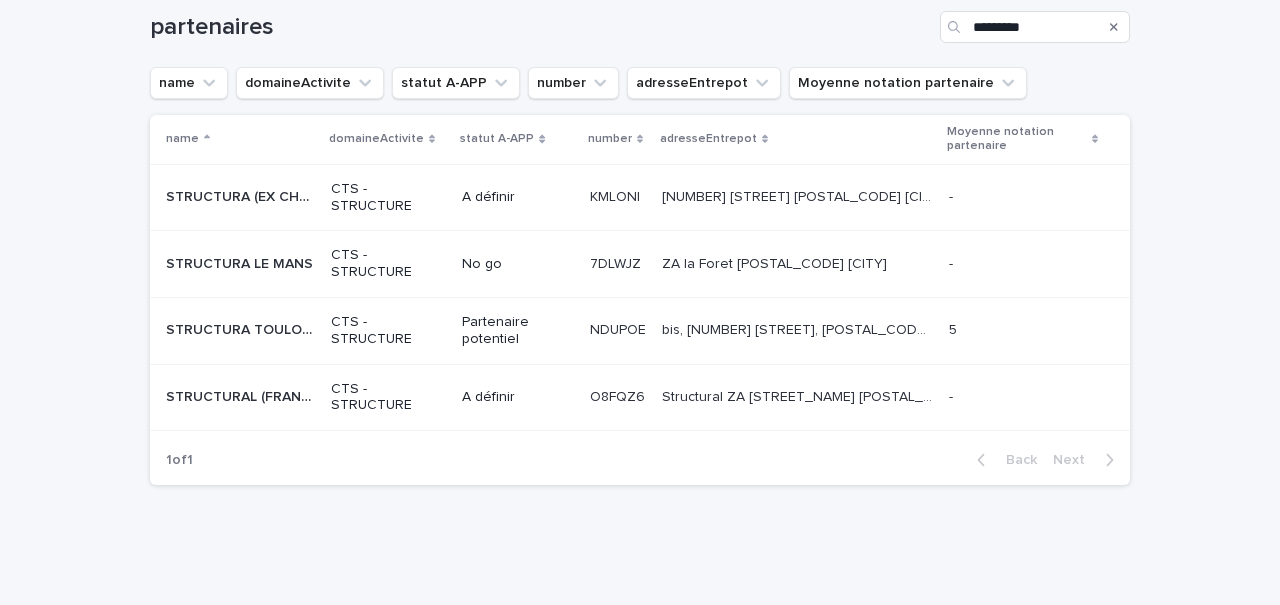 click on "STRUCTURA (EX CHAPITEAUX ALENCONNAIS)" at bounding box center (242, 195) 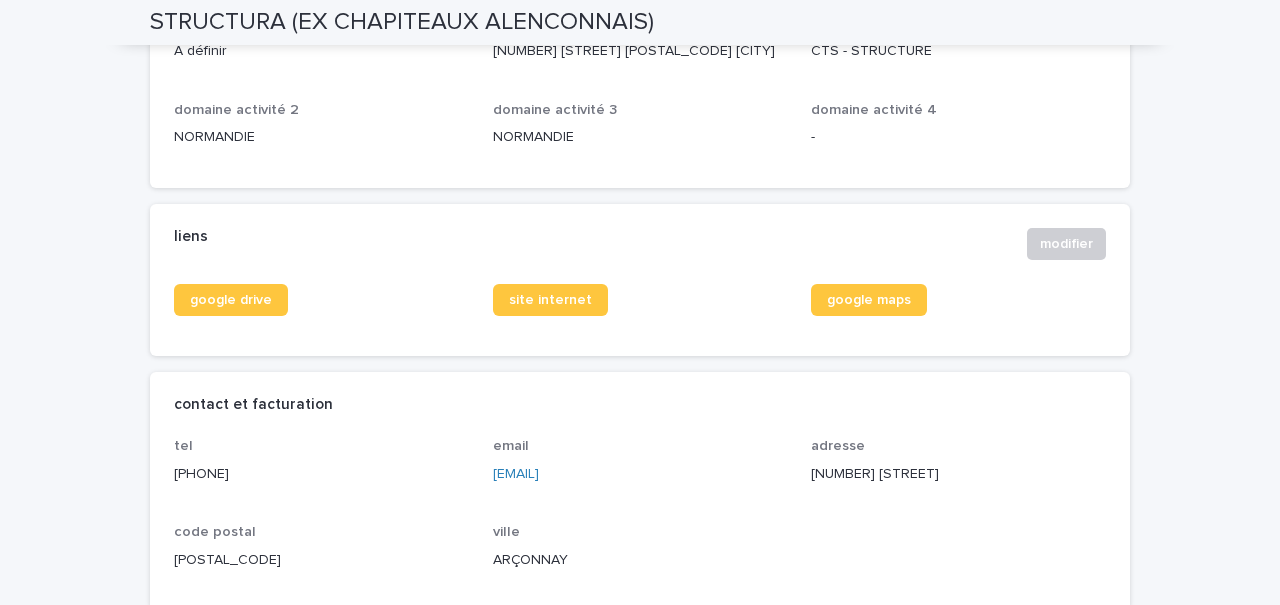scroll, scrollTop: 0, scrollLeft: 0, axis: both 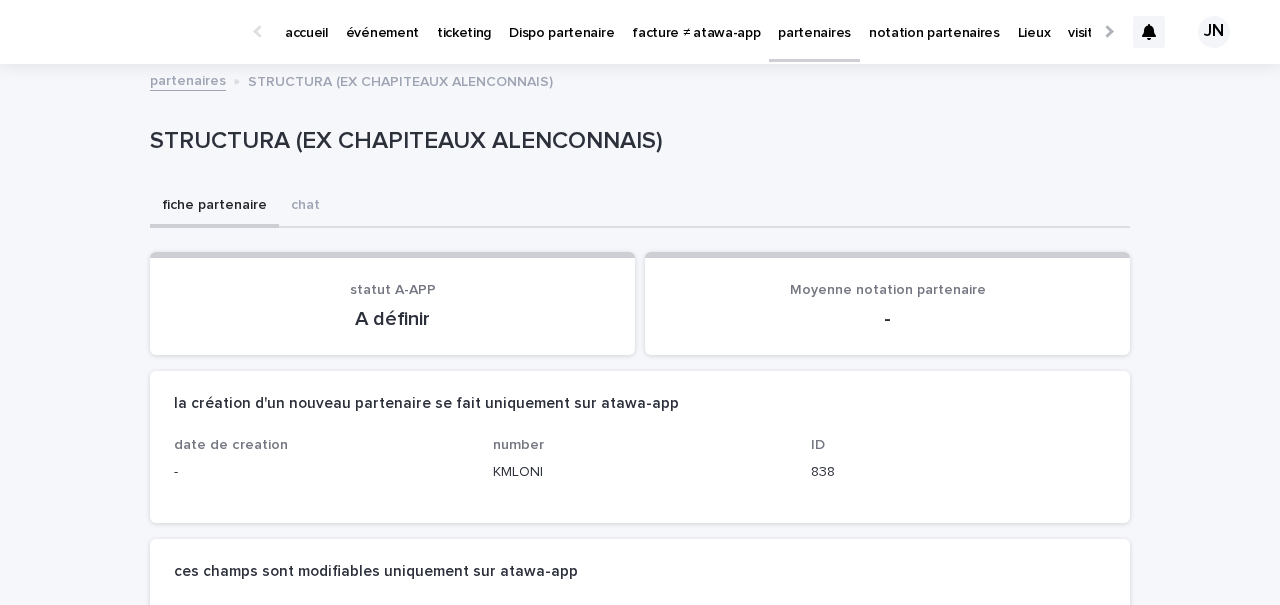 click on "événement" at bounding box center (382, 21) 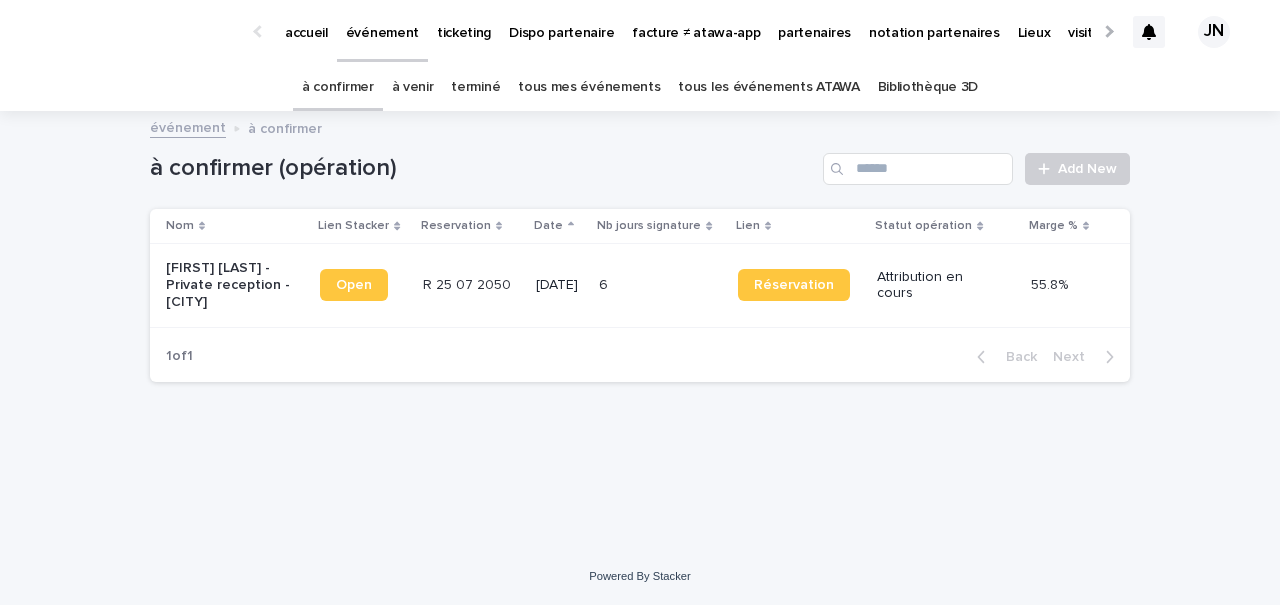 click on "à venir" at bounding box center (413, 87) 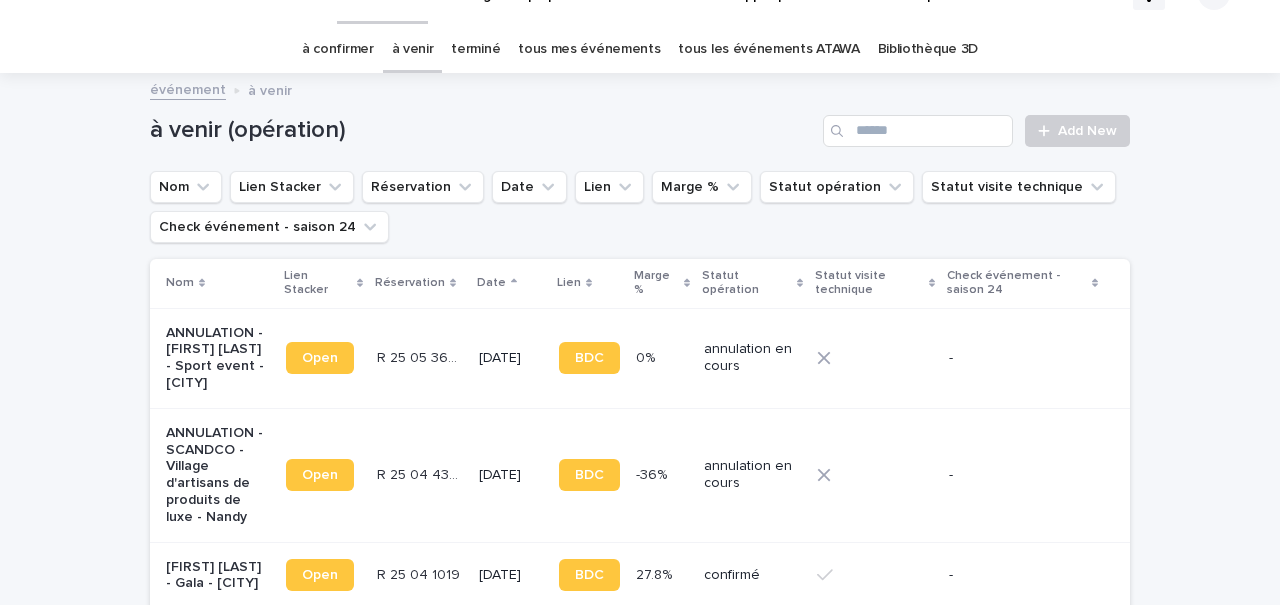 scroll, scrollTop: 0, scrollLeft: 0, axis: both 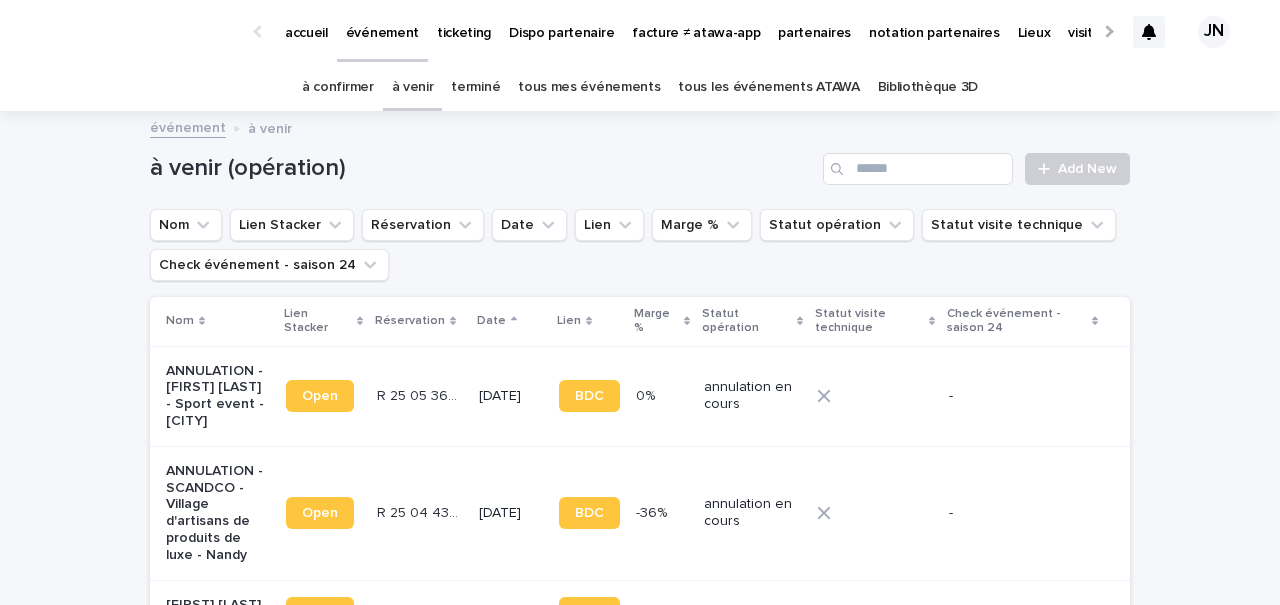 click on "terminé" at bounding box center (475, 87) 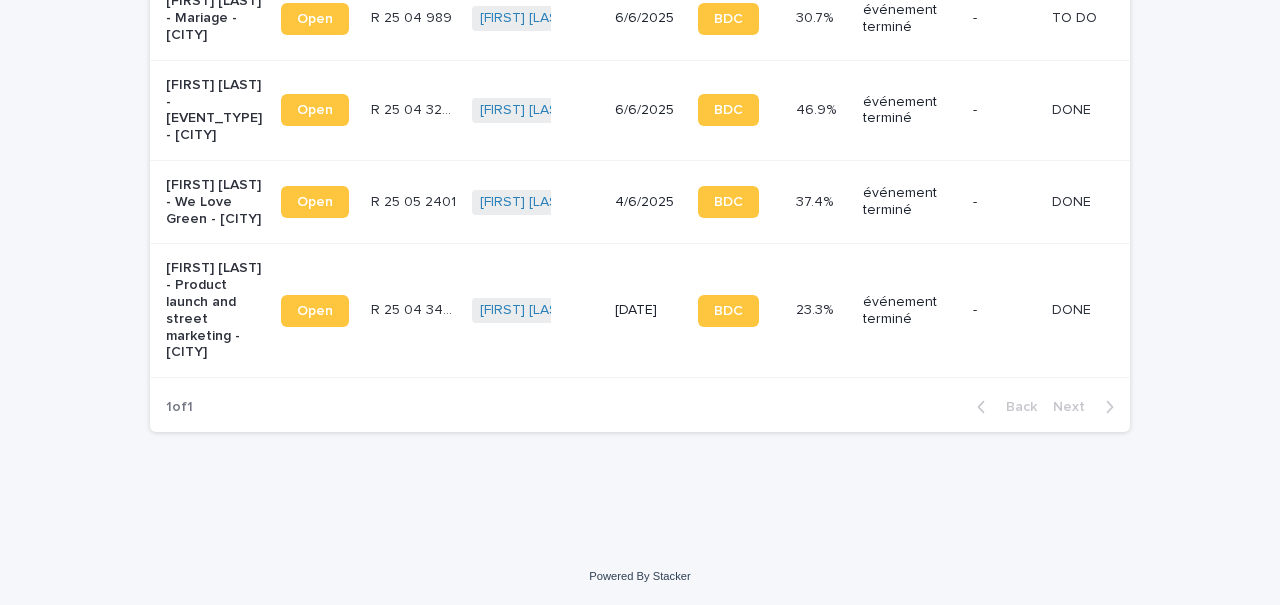 scroll, scrollTop: 0, scrollLeft: 0, axis: both 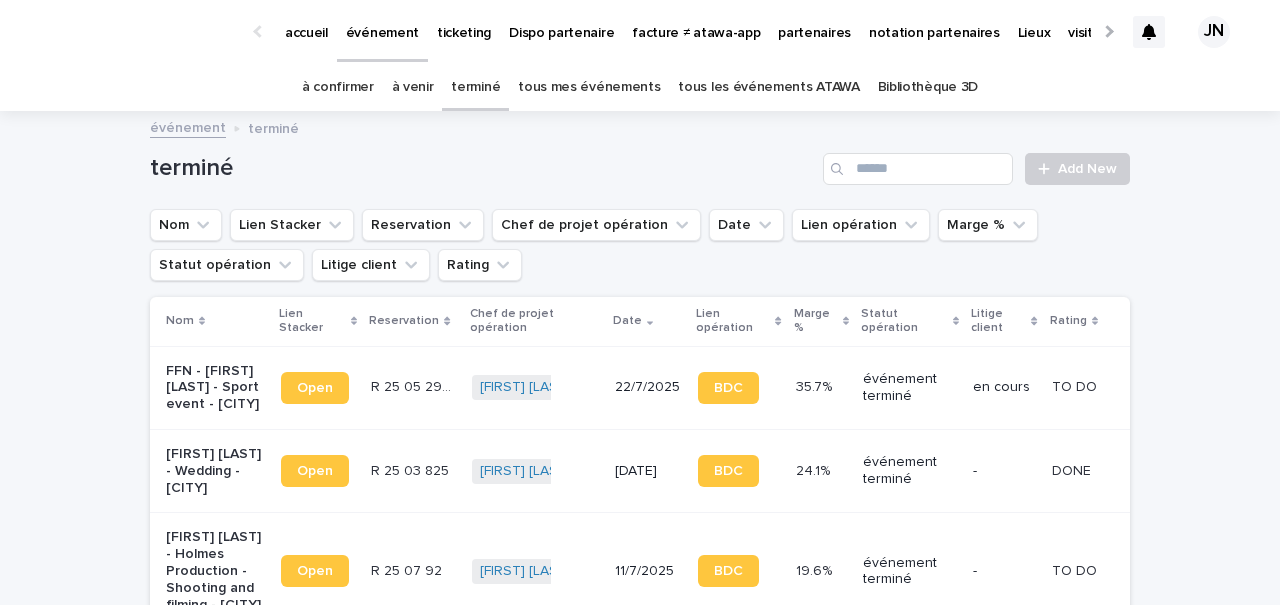 click on "à confirmer" at bounding box center (338, 87) 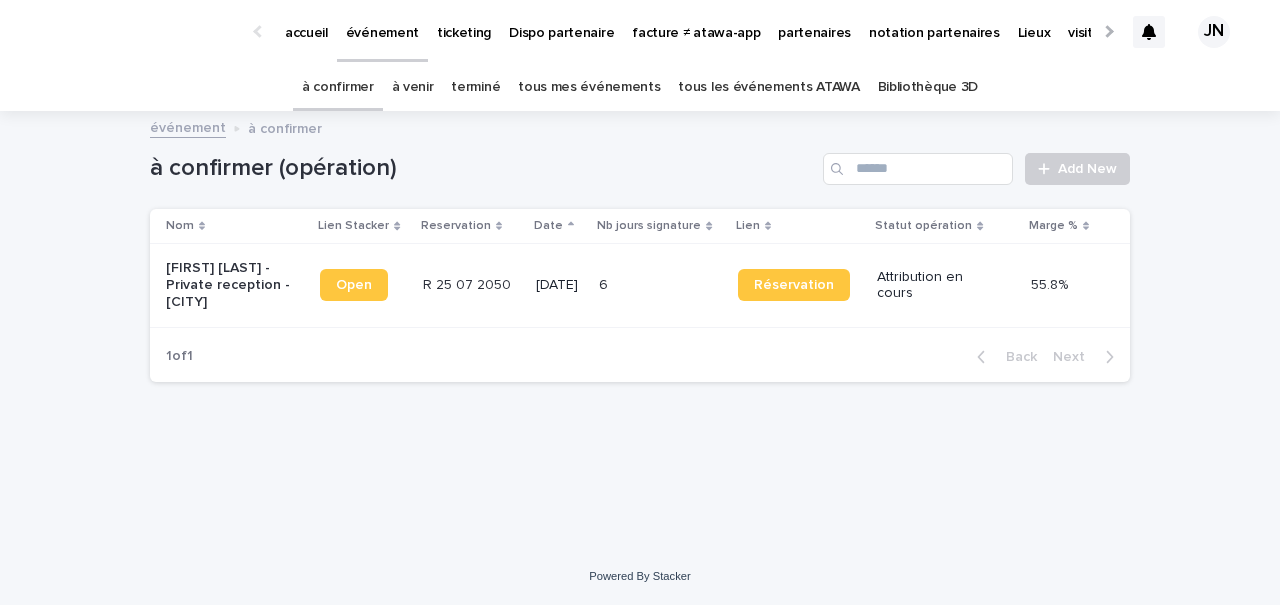 click on "à venir" at bounding box center (413, 87) 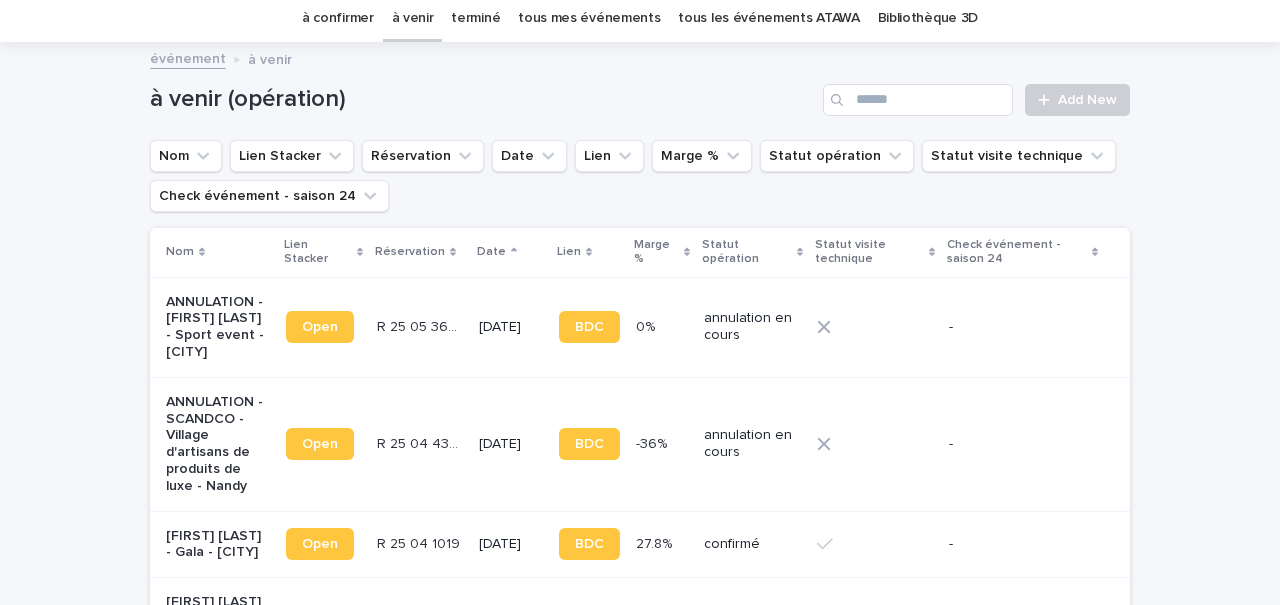 scroll, scrollTop: 0, scrollLeft: 0, axis: both 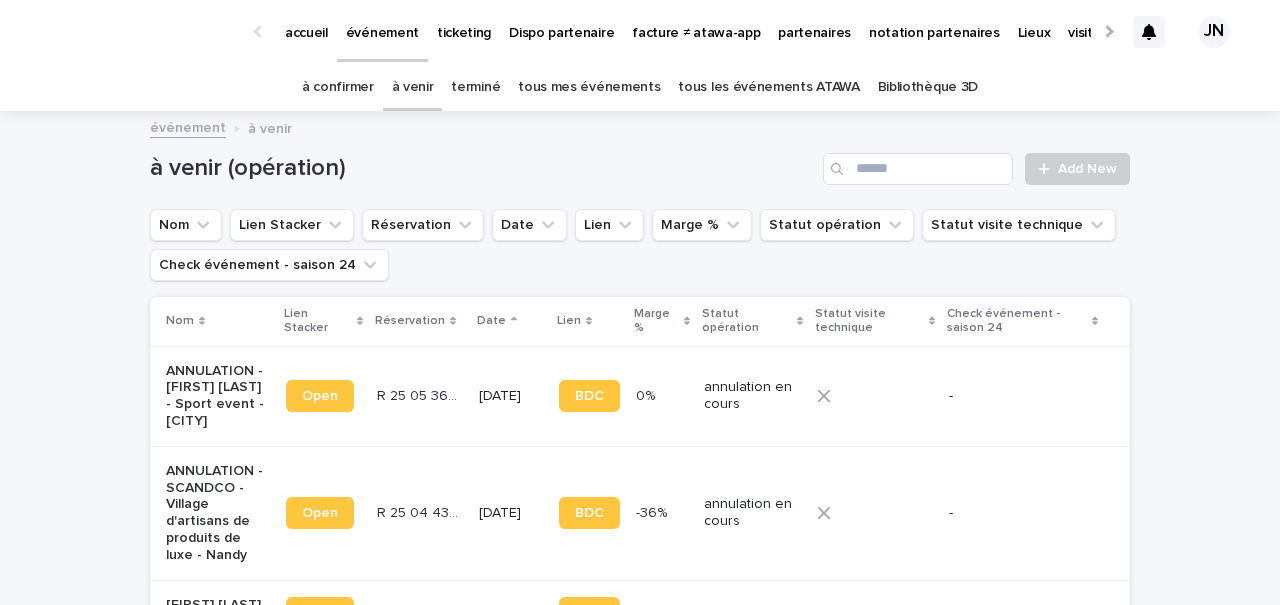 click on "à venir (opération) Add New" at bounding box center [640, 161] 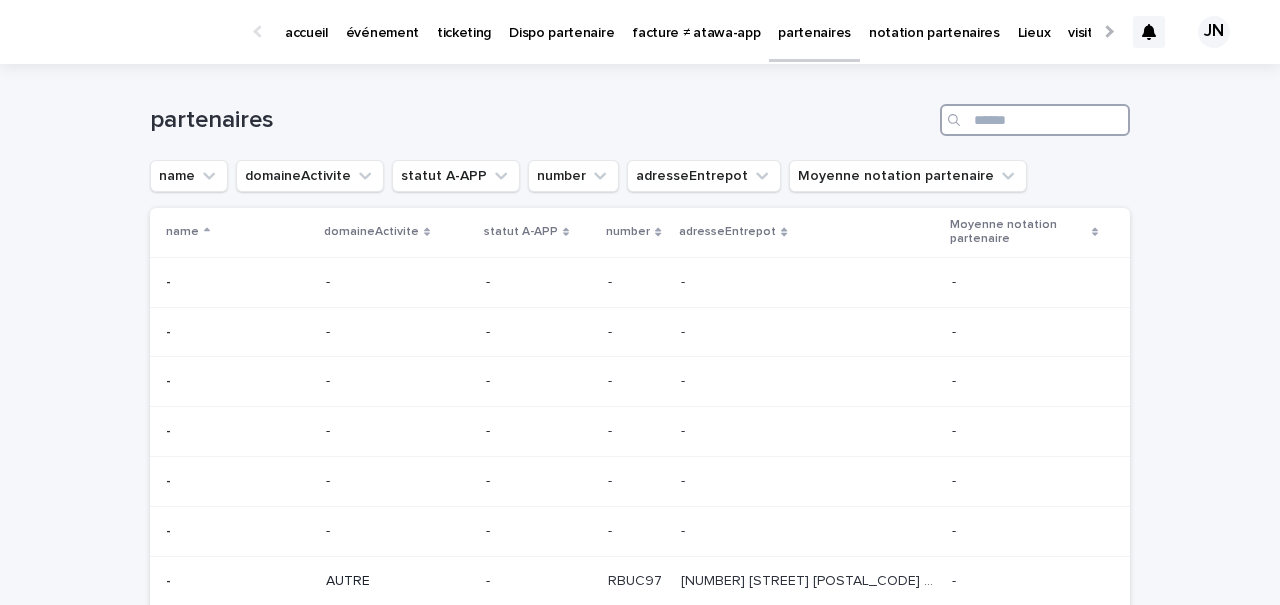 click at bounding box center [1035, 120] 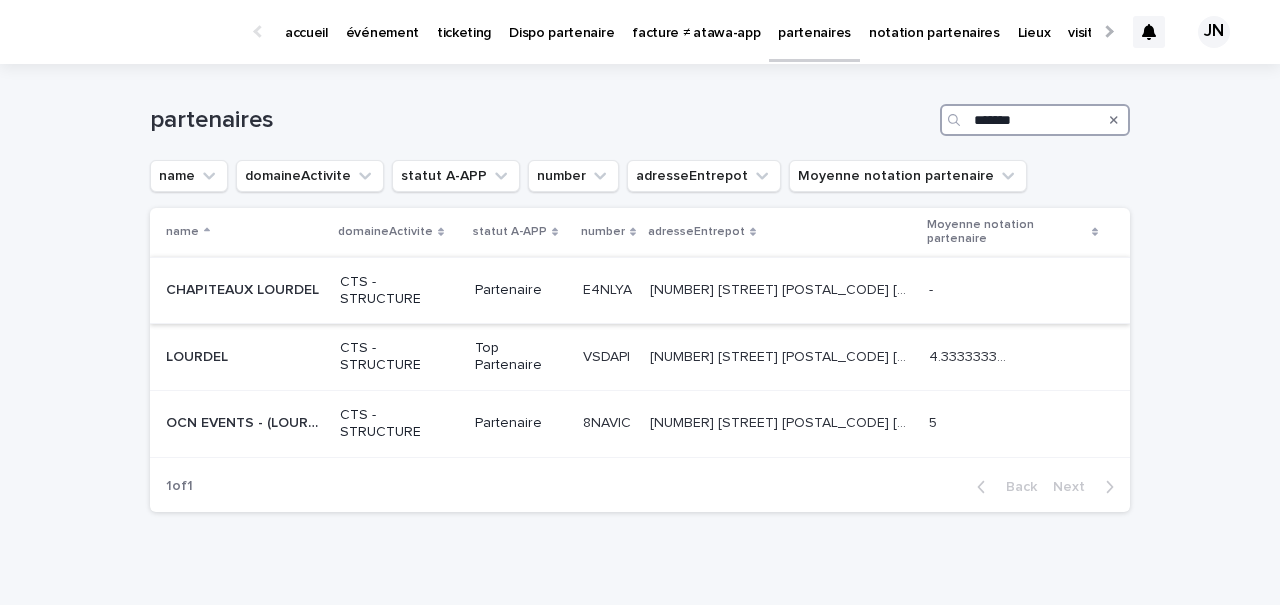 type on "*******" 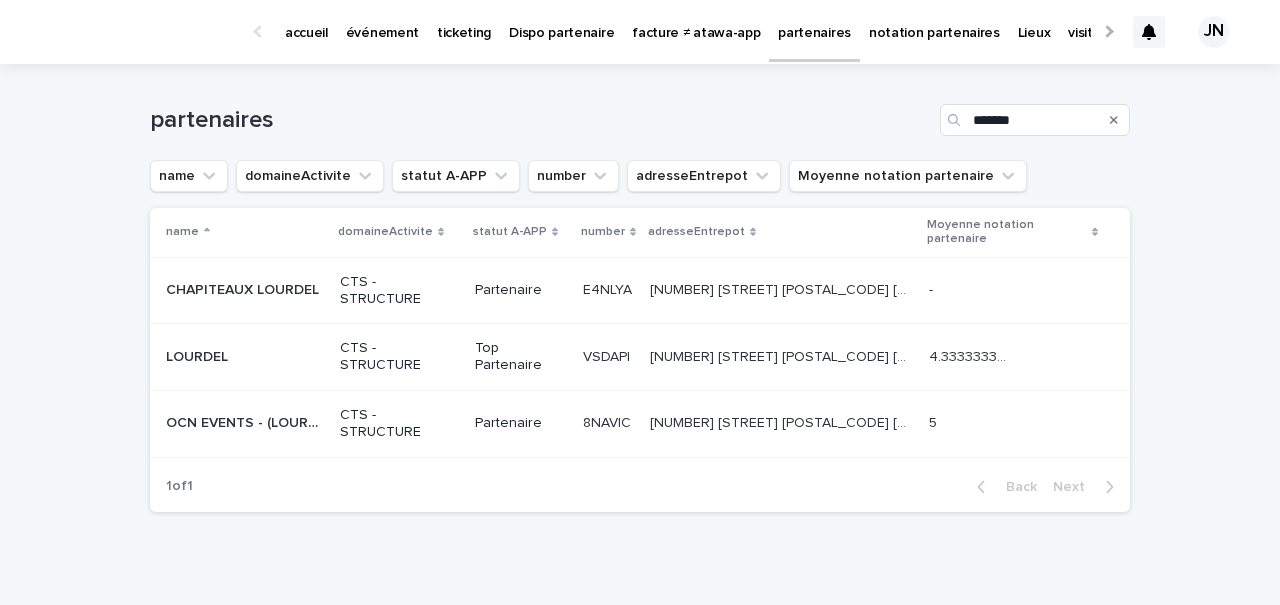 click on "événement" at bounding box center (382, 21) 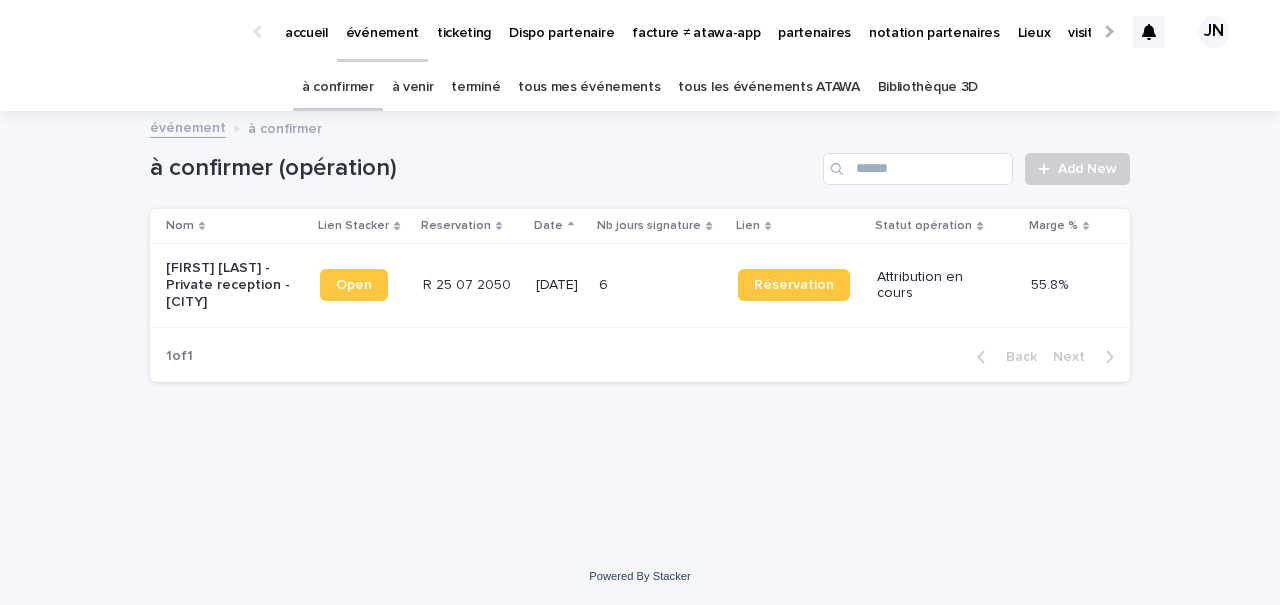 click on "Sara Peterstotter - Private reception - Bavent" at bounding box center (228, 285) 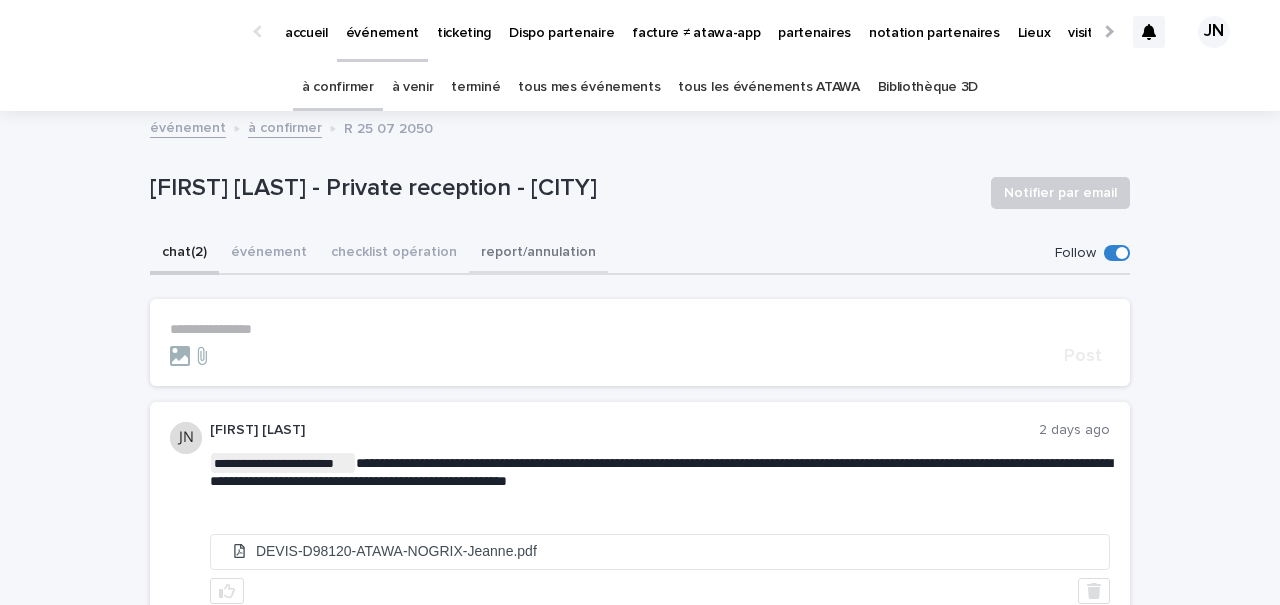 click on "checklist opération" at bounding box center (394, 254) 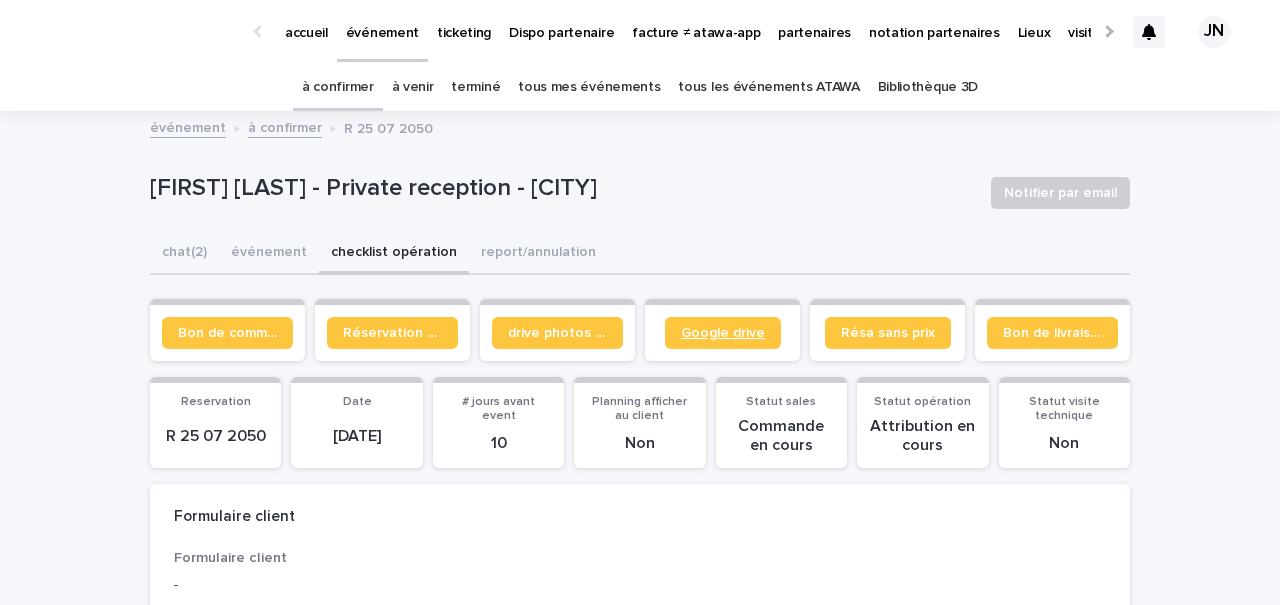 click on "Google drive" at bounding box center (723, 333) 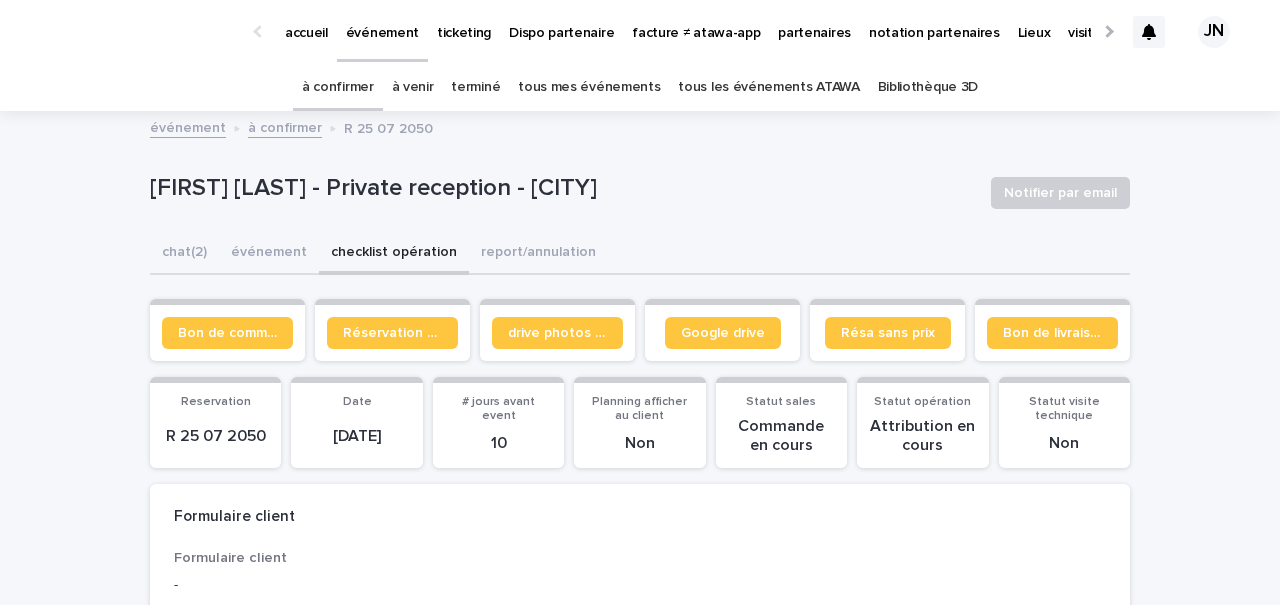 click on "partenaires" at bounding box center (814, 21) 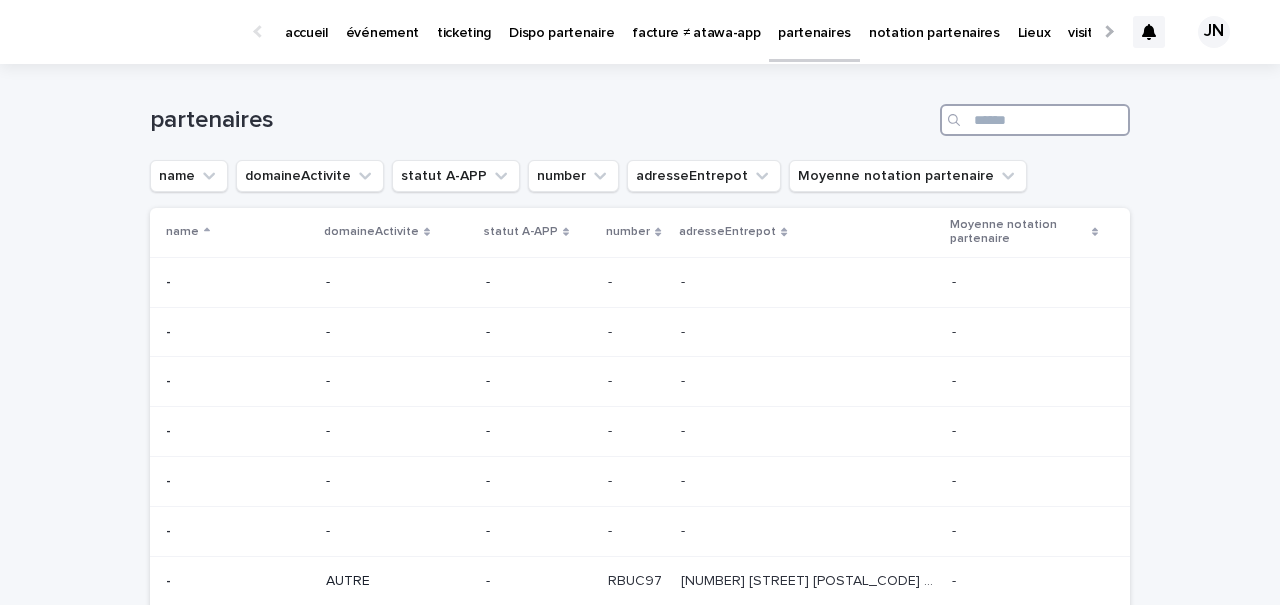 click at bounding box center (1035, 120) 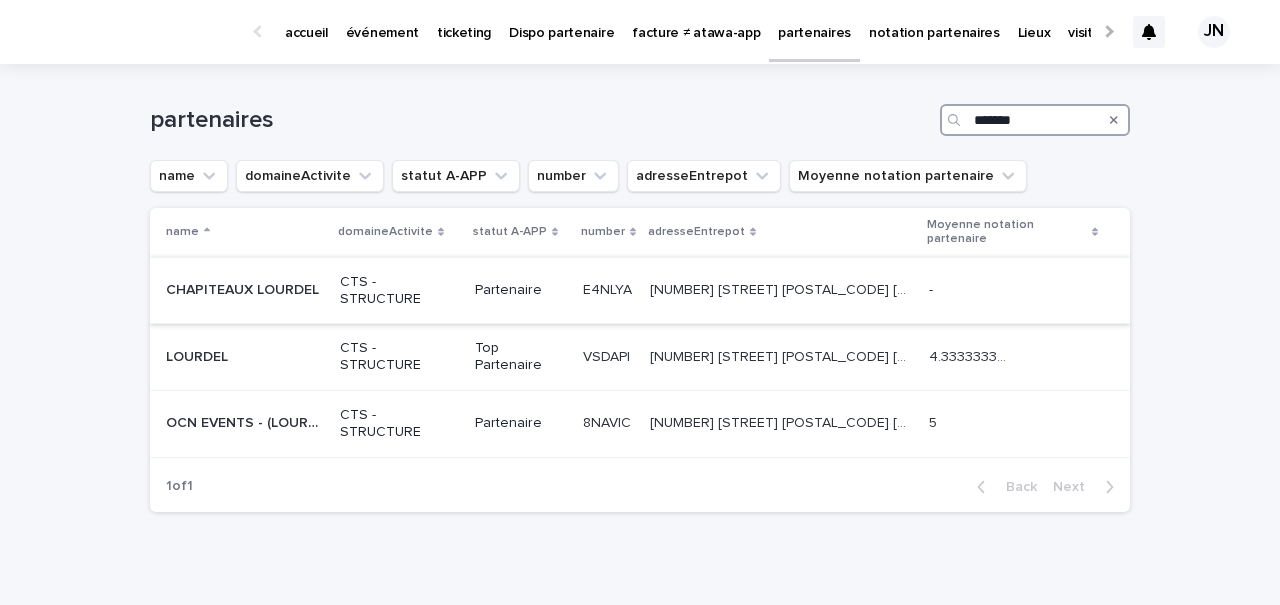 type on "*******" 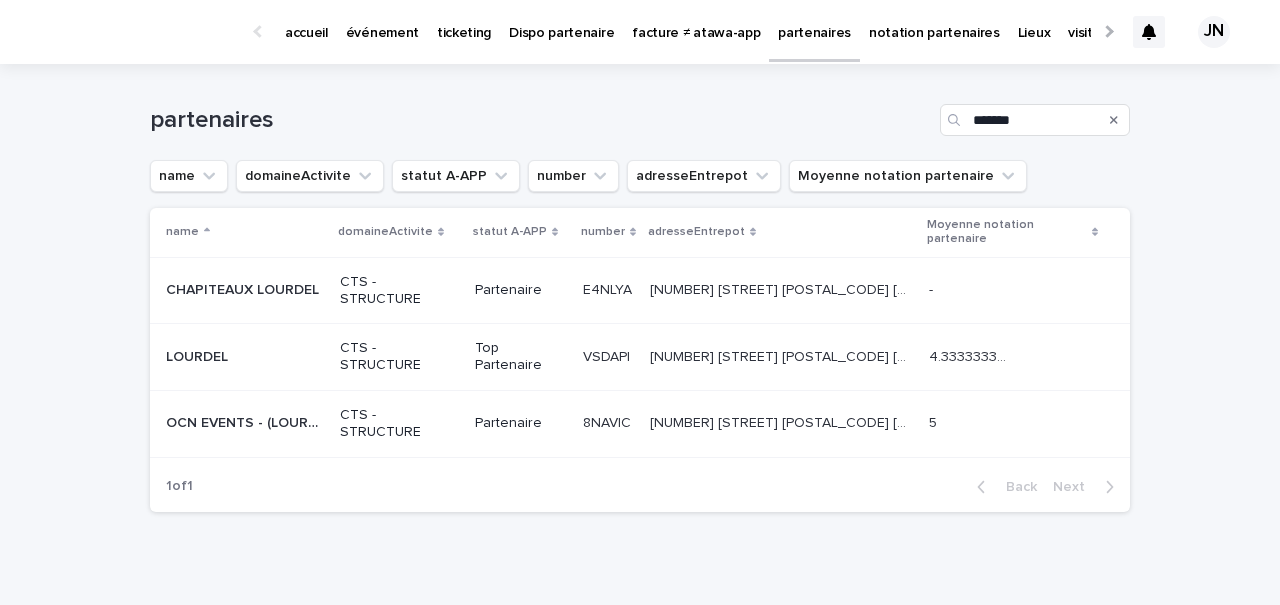 click on "CTS - STRUCTURE" at bounding box center (399, 290) 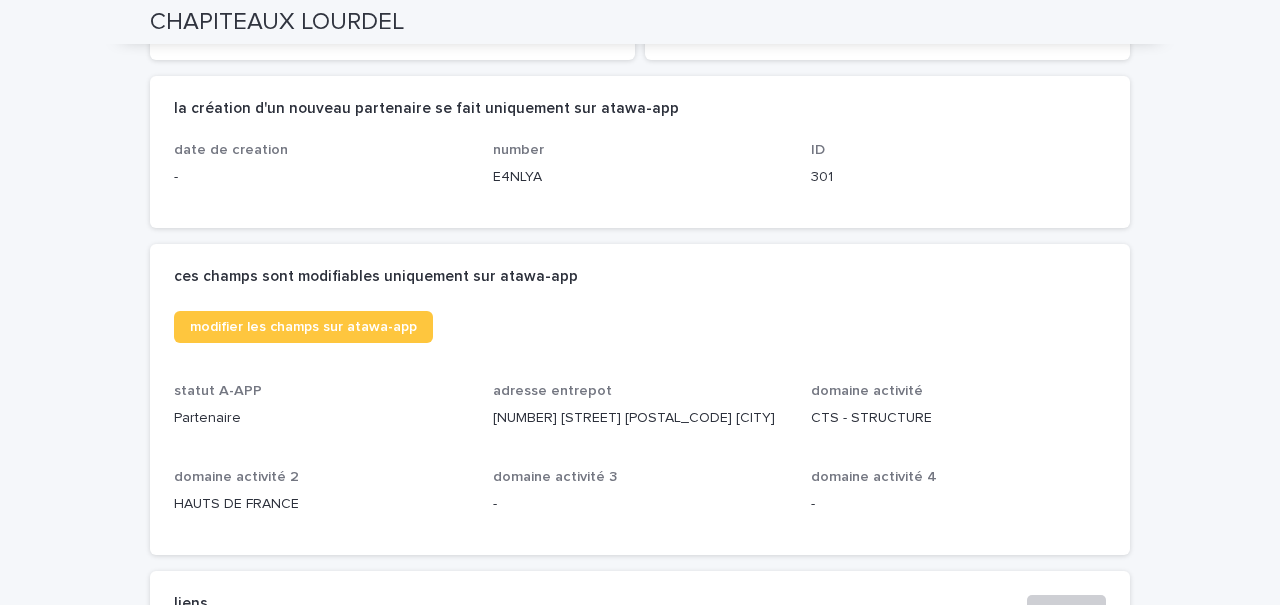 scroll, scrollTop: 0, scrollLeft: 0, axis: both 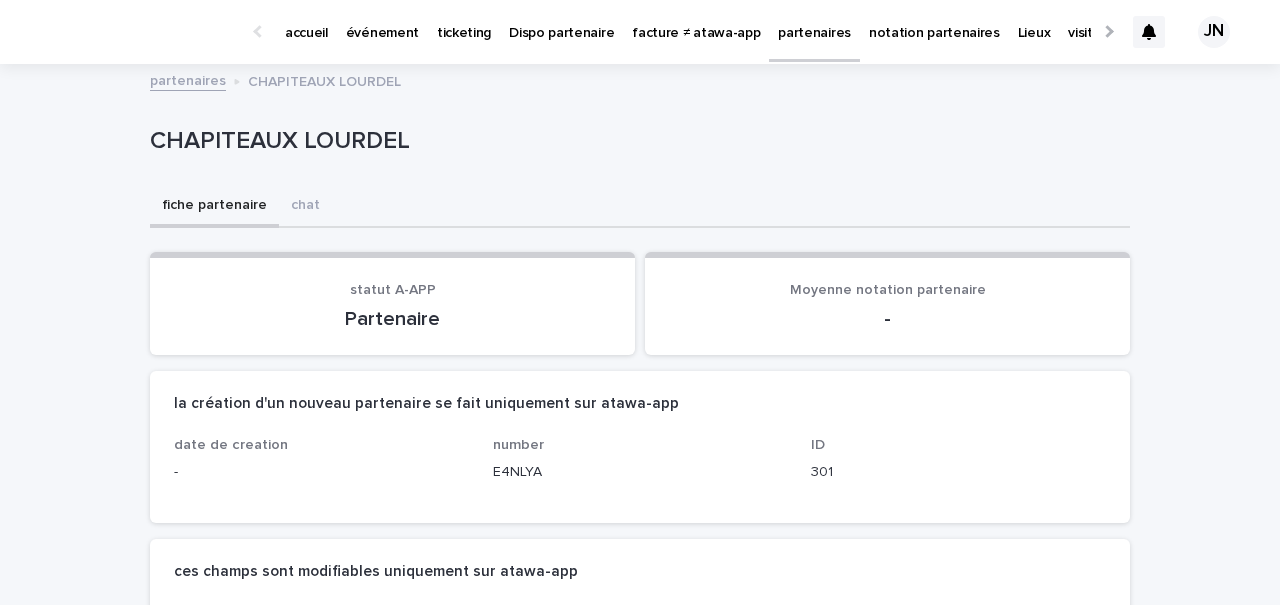 click on "partenaires" at bounding box center [188, 79] 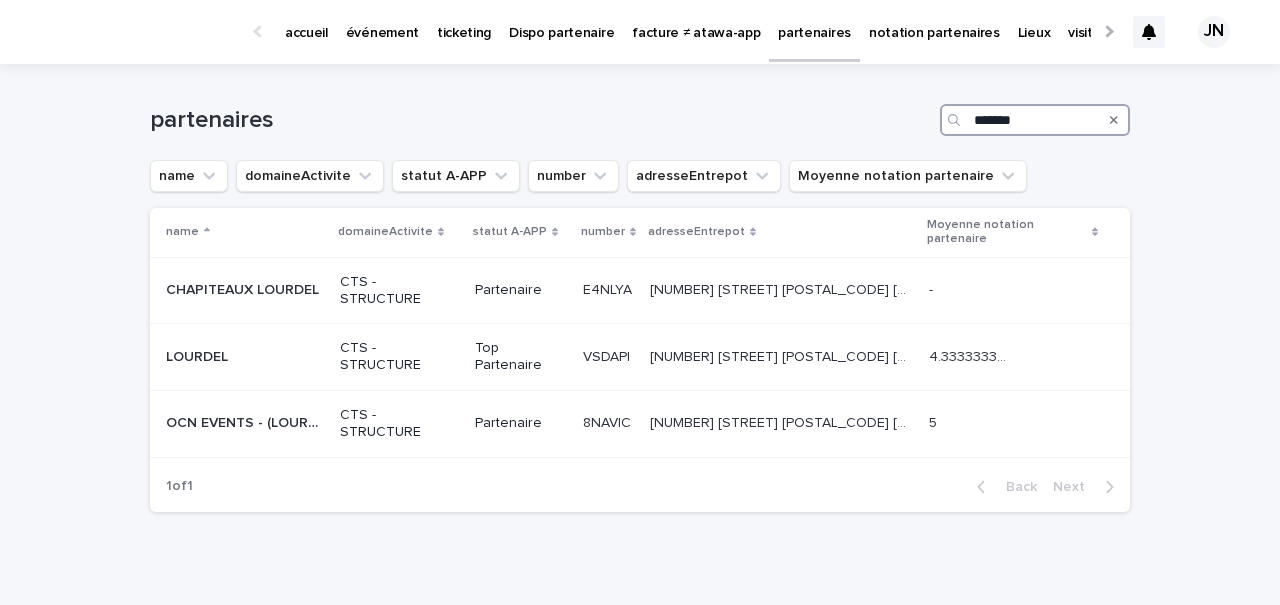 drag, startPoint x: 1030, startPoint y: 119, endPoint x: 946, endPoint y: 110, distance: 84.48077 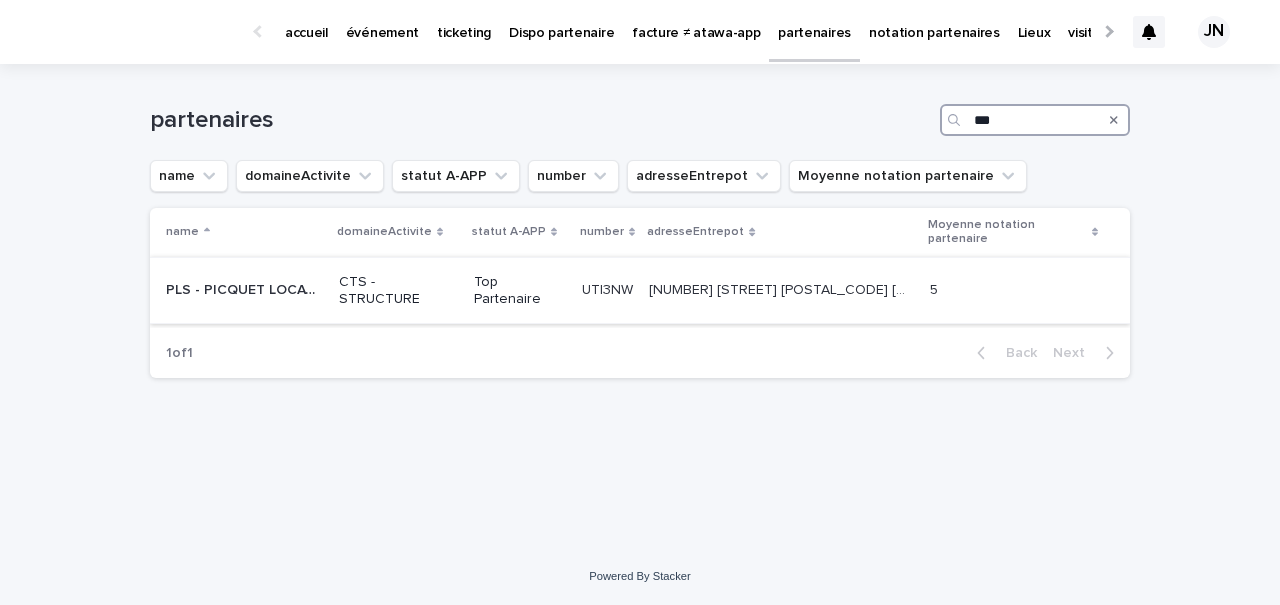 type on "***" 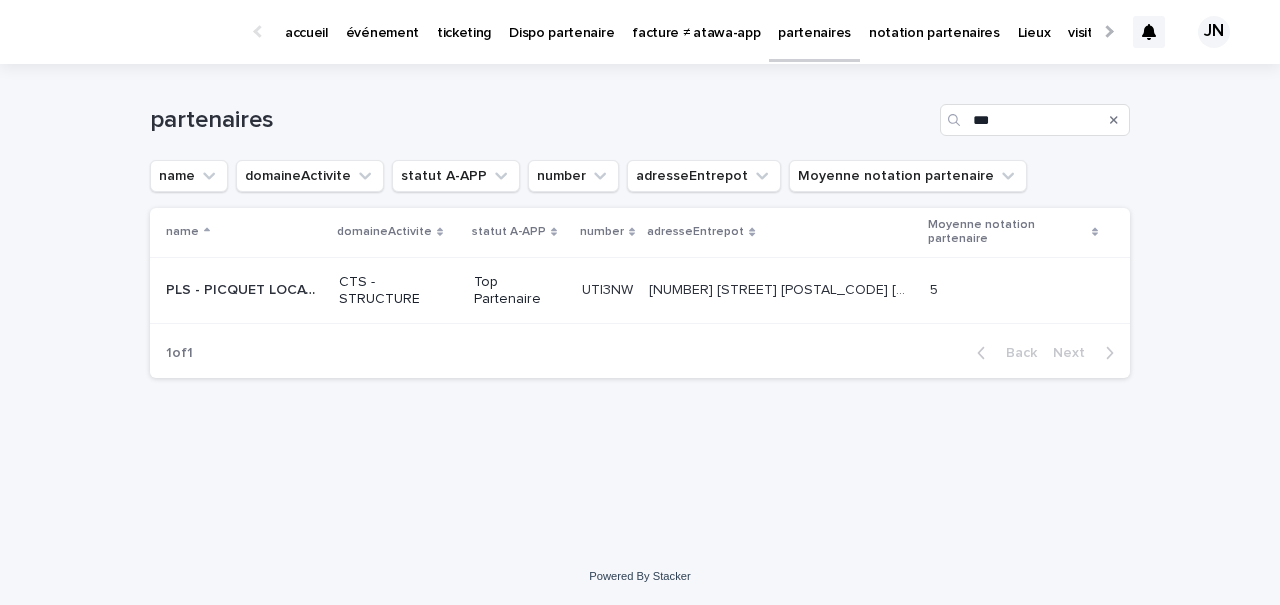 click on "Top Partenaire" at bounding box center (520, 291) 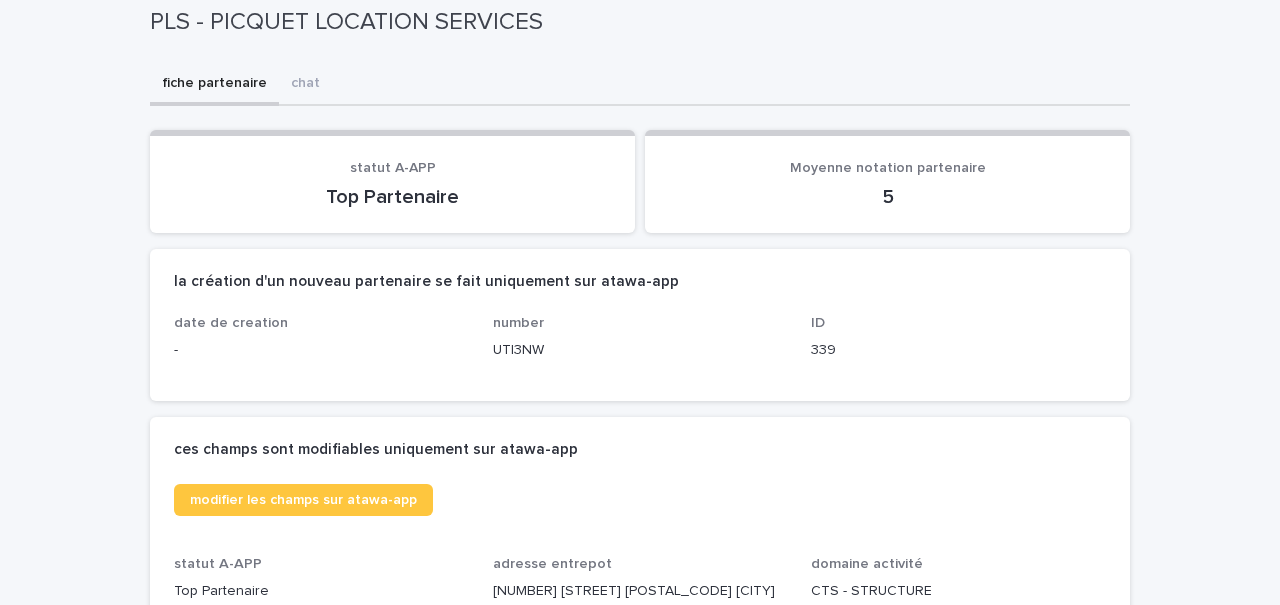 scroll, scrollTop: 0, scrollLeft: 0, axis: both 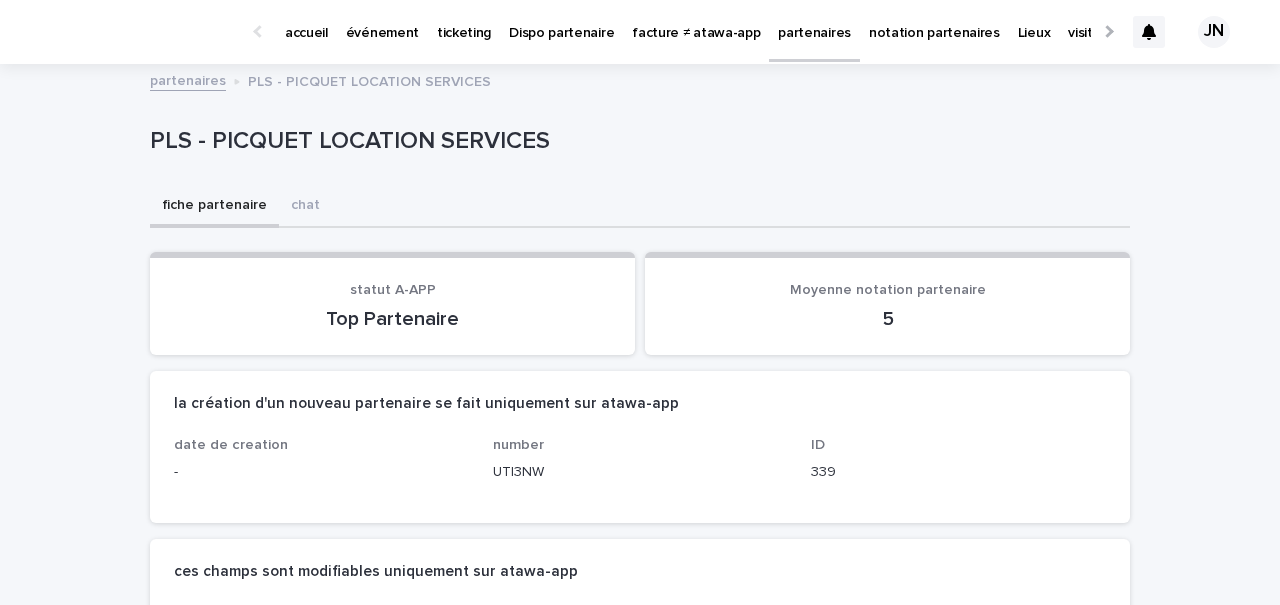 click on "partenaires" at bounding box center (188, 79) 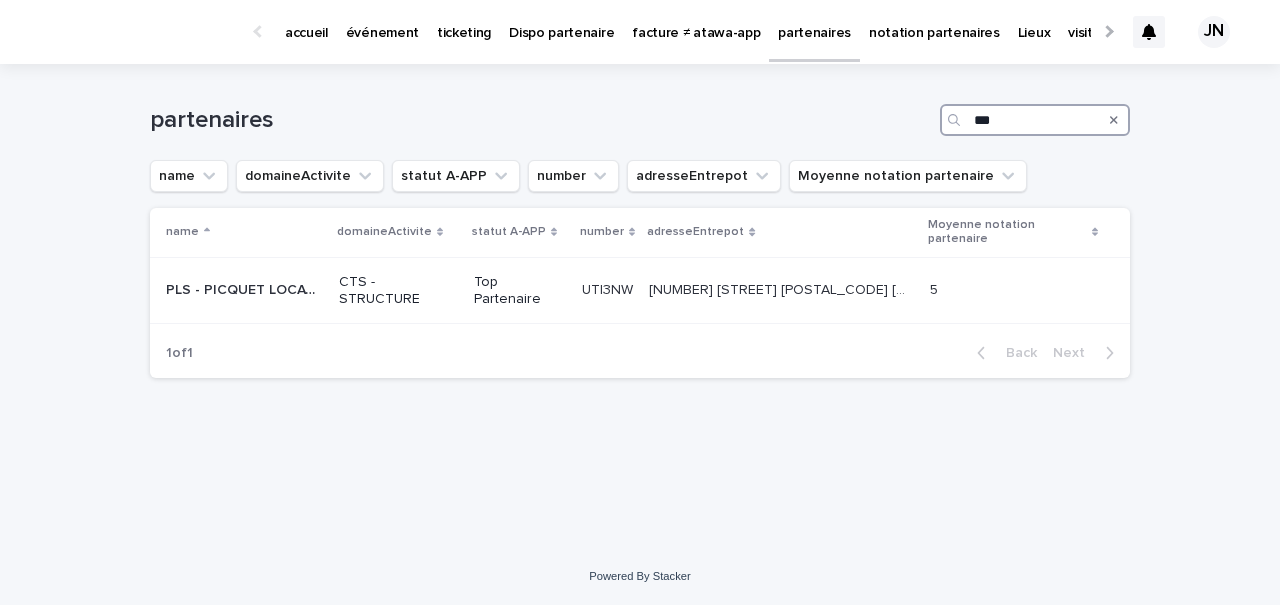 drag, startPoint x: 1008, startPoint y: 120, endPoint x: 959, endPoint y: 113, distance: 49.497475 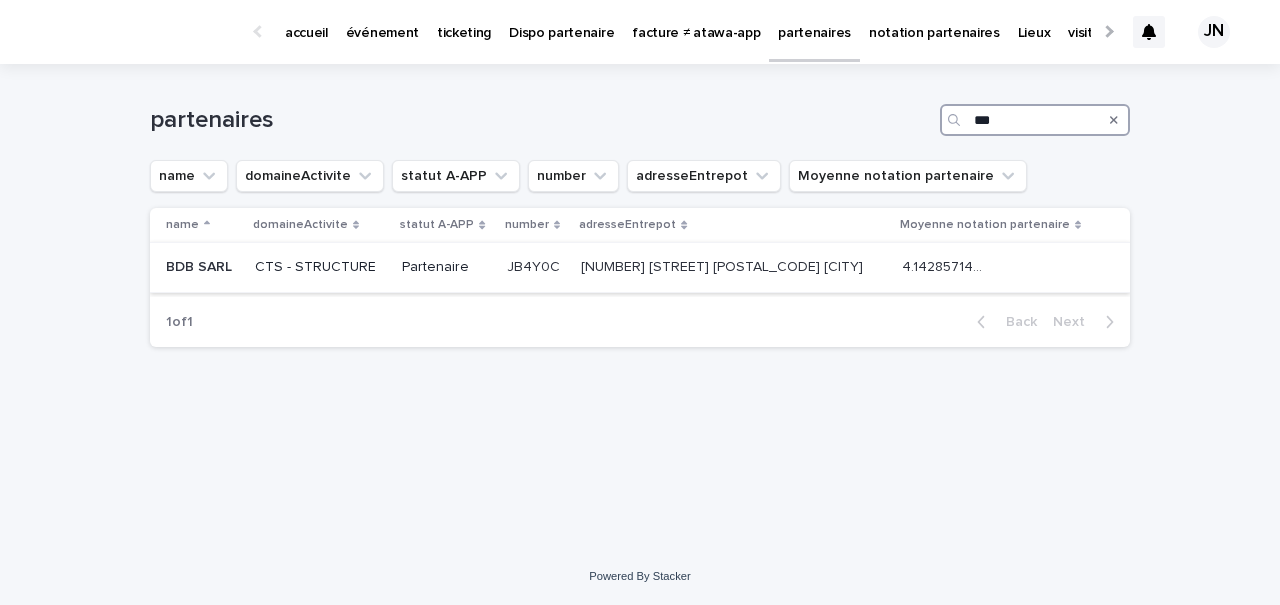 type on "***" 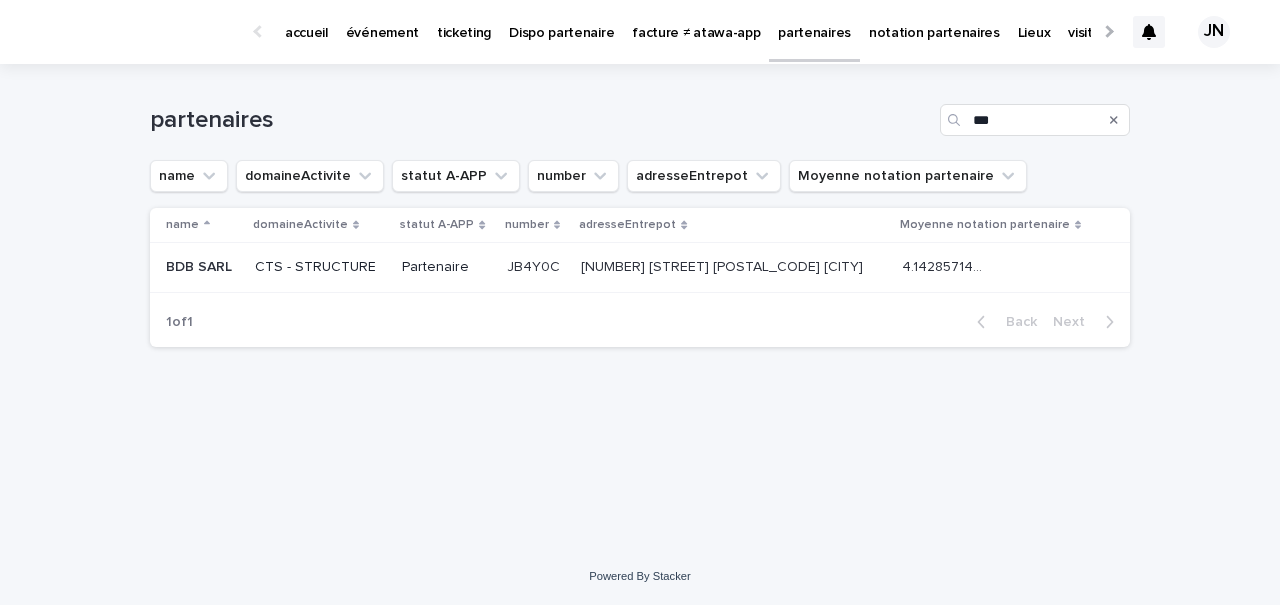 click on "CTS - STRUCTURE" at bounding box center [320, 267] 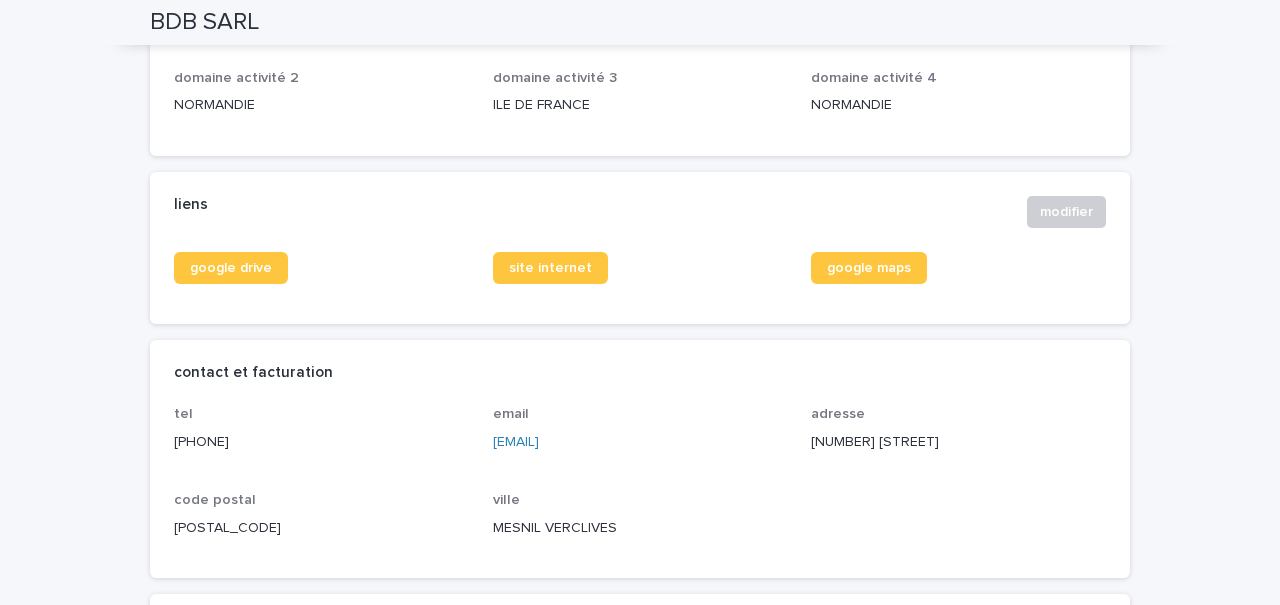 scroll, scrollTop: 707, scrollLeft: 0, axis: vertical 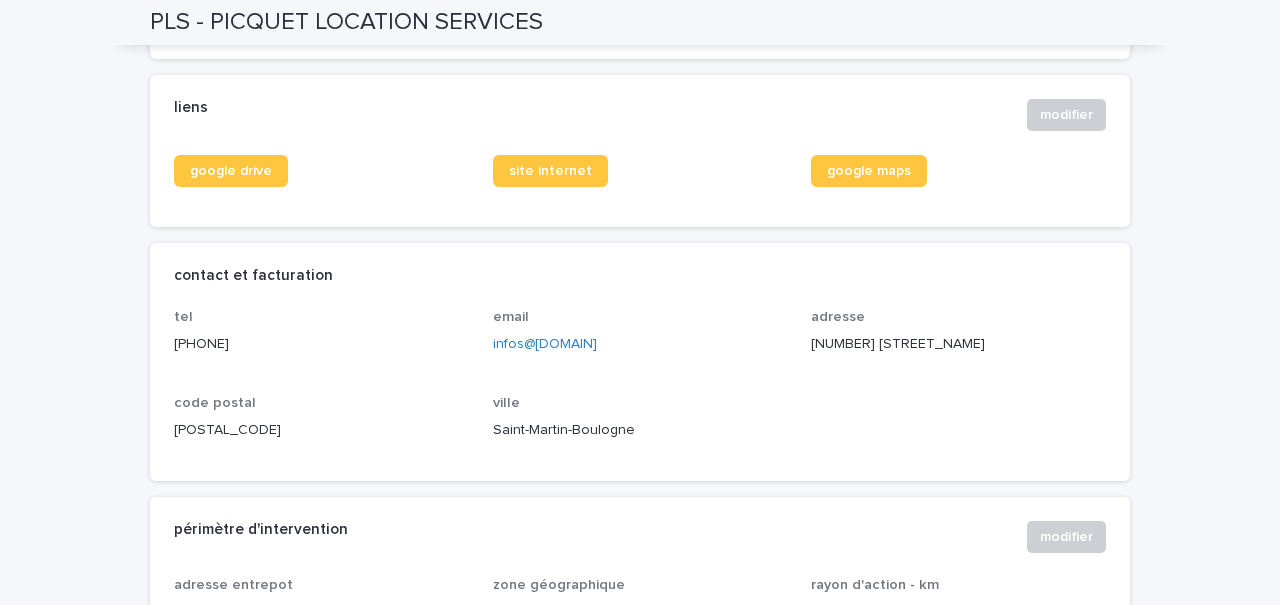 drag, startPoint x: 732, startPoint y: 346, endPoint x: 483, endPoint y: 346, distance: 249 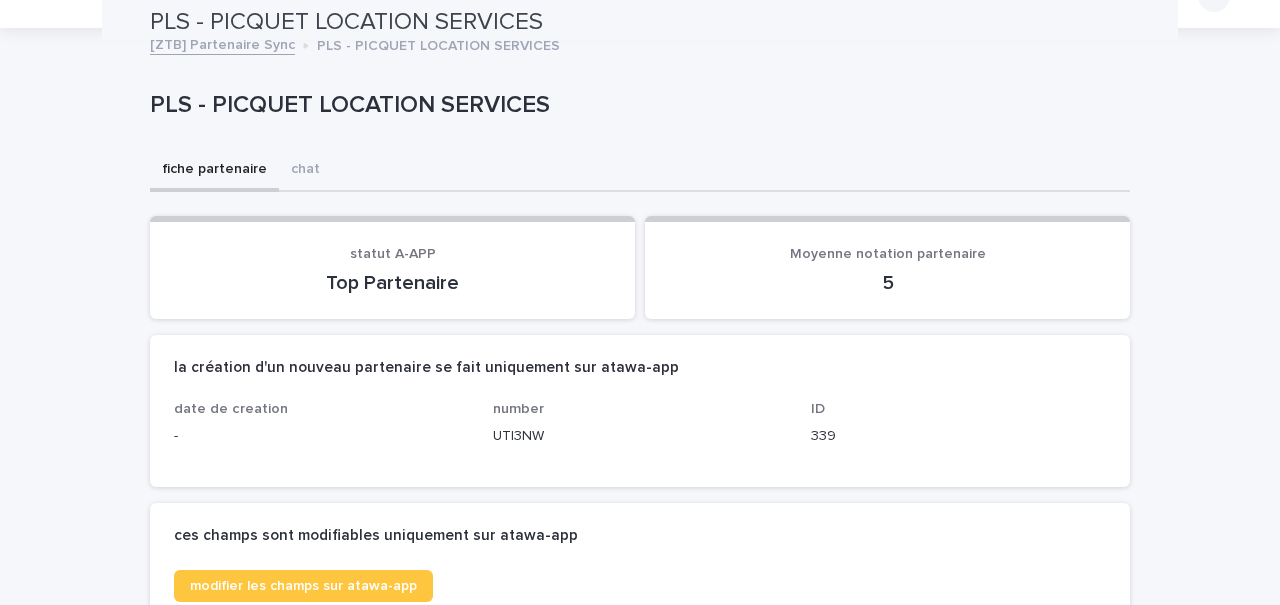 scroll, scrollTop: 0, scrollLeft: 0, axis: both 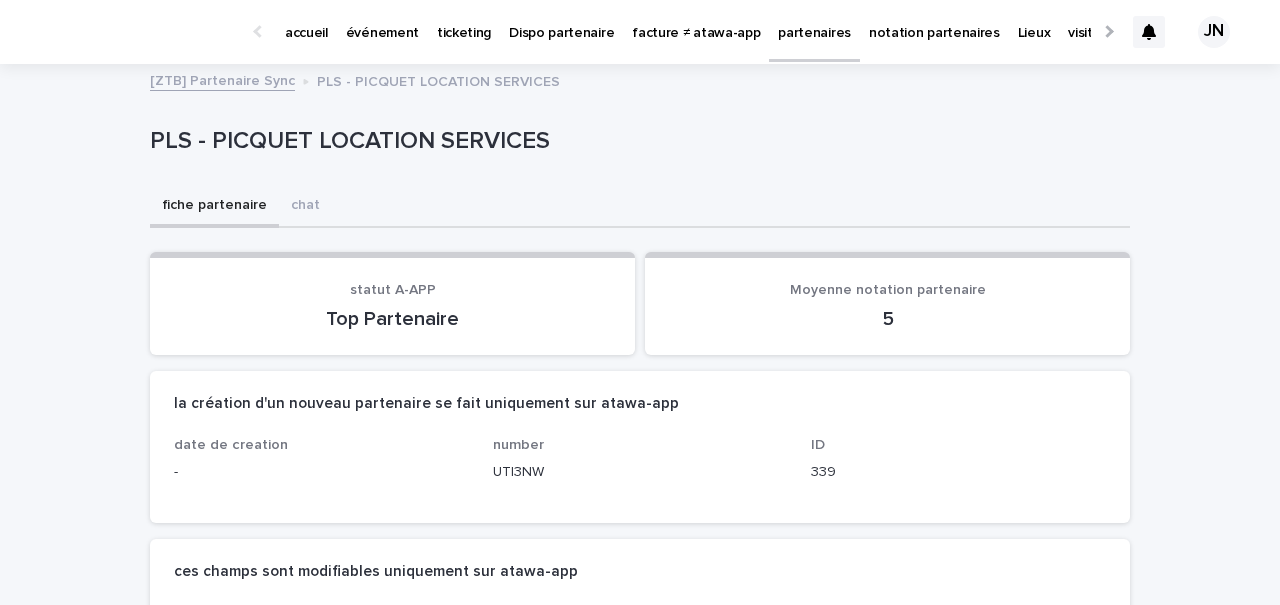 click on "[ZTB] Partenaire Sync" at bounding box center [222, 79] 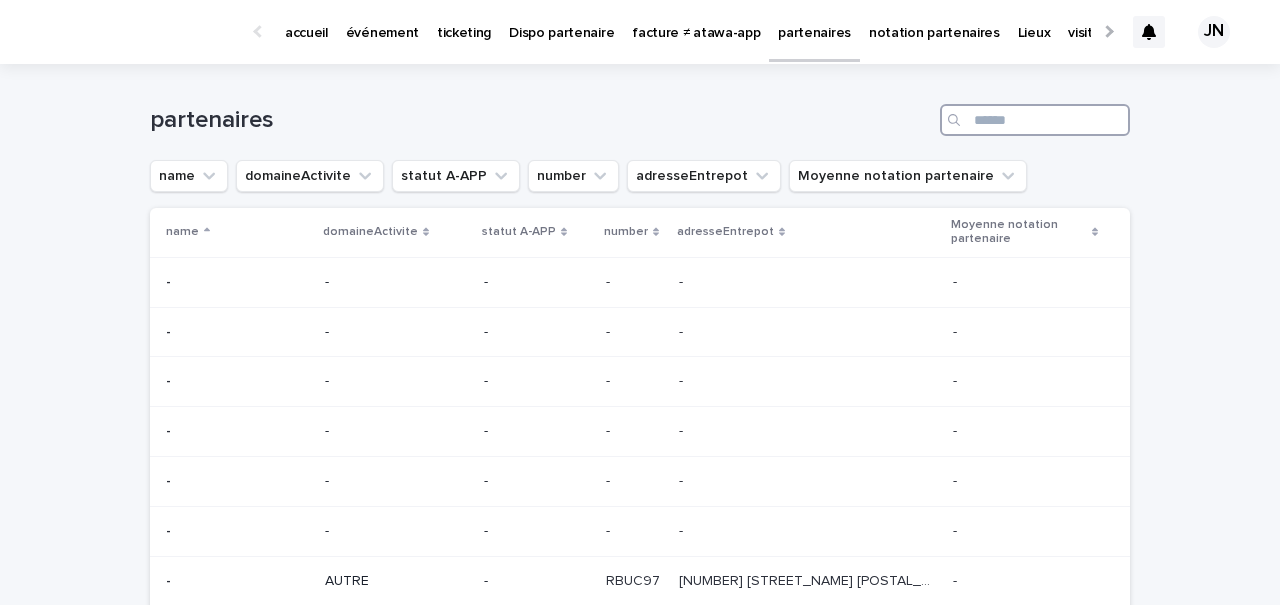 click at bounding box center (1035, 120) 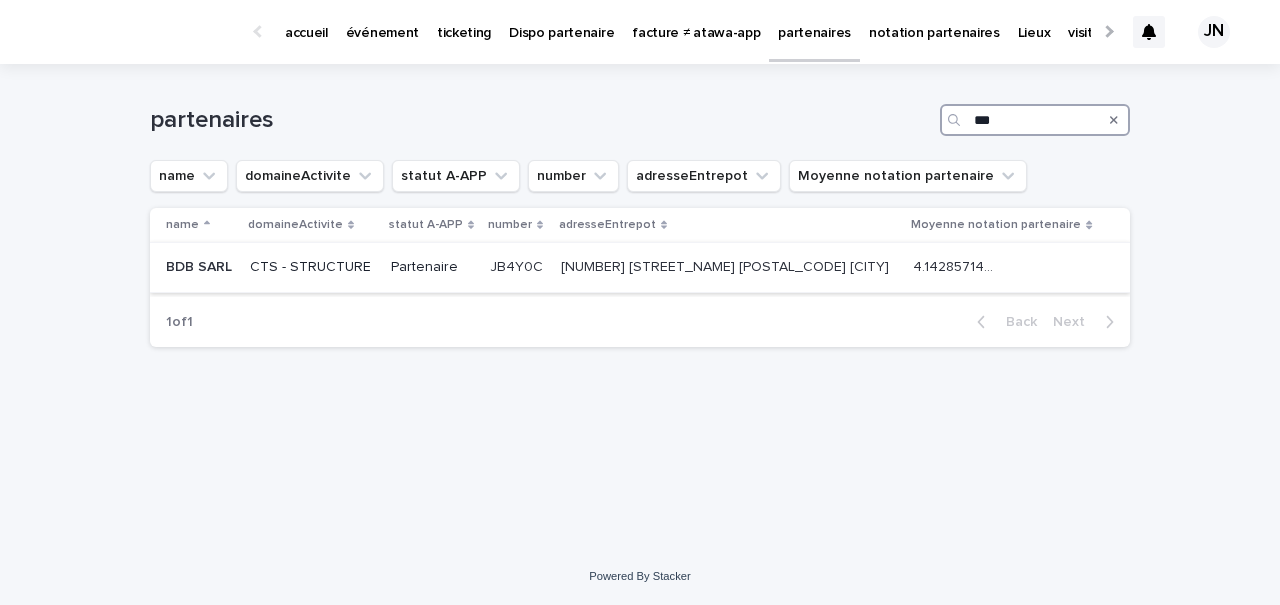 type on "***" 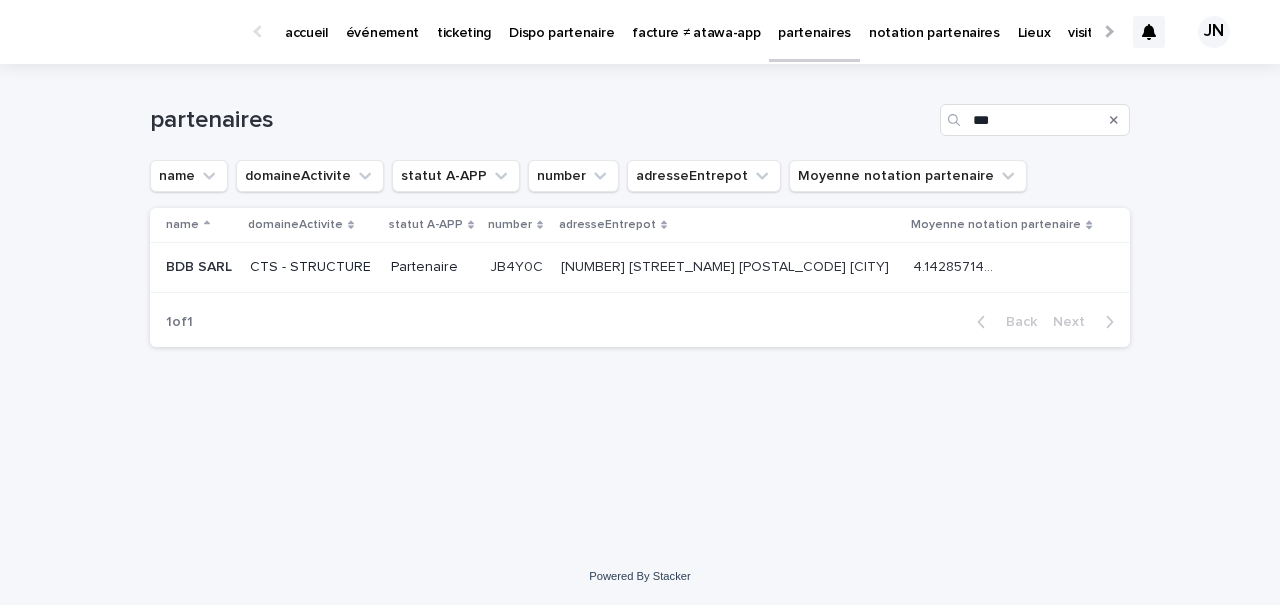 click on "[NUMBER] [STREET_NAME] [POSTAL_CODE] [CITY] [NUMBER] [STREET_NAME] [POSTAL_CODE] [CITY]" at bounding box center (729, 268) 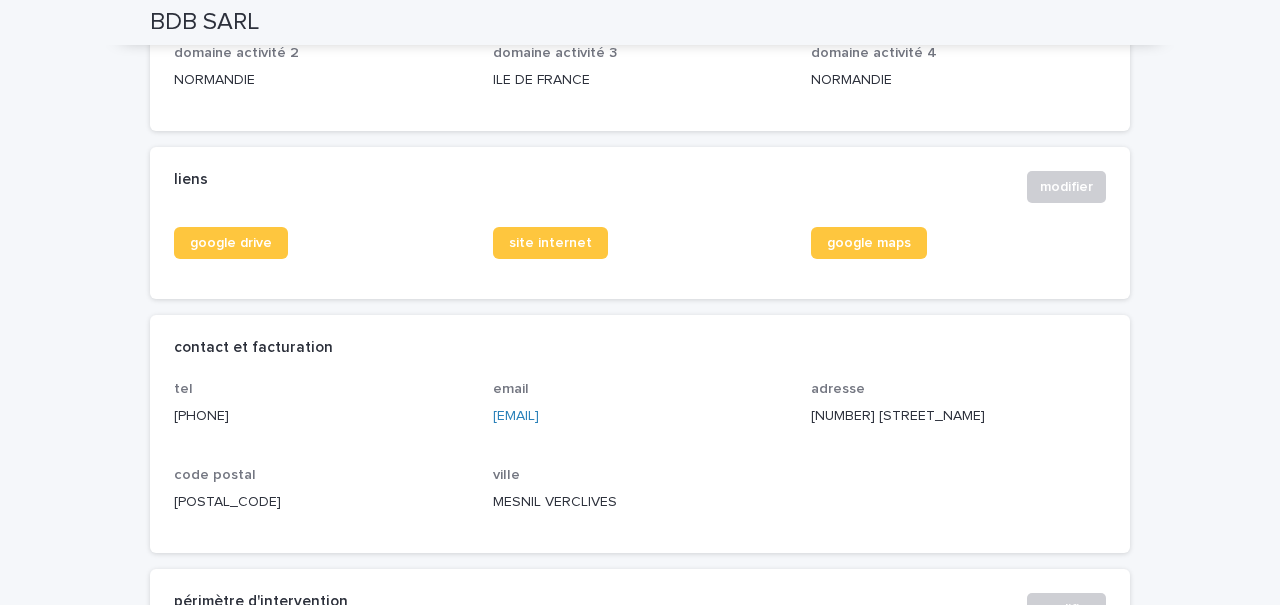 scroll, scrollTop: 759, scrollLeft: 0, axis: vertical 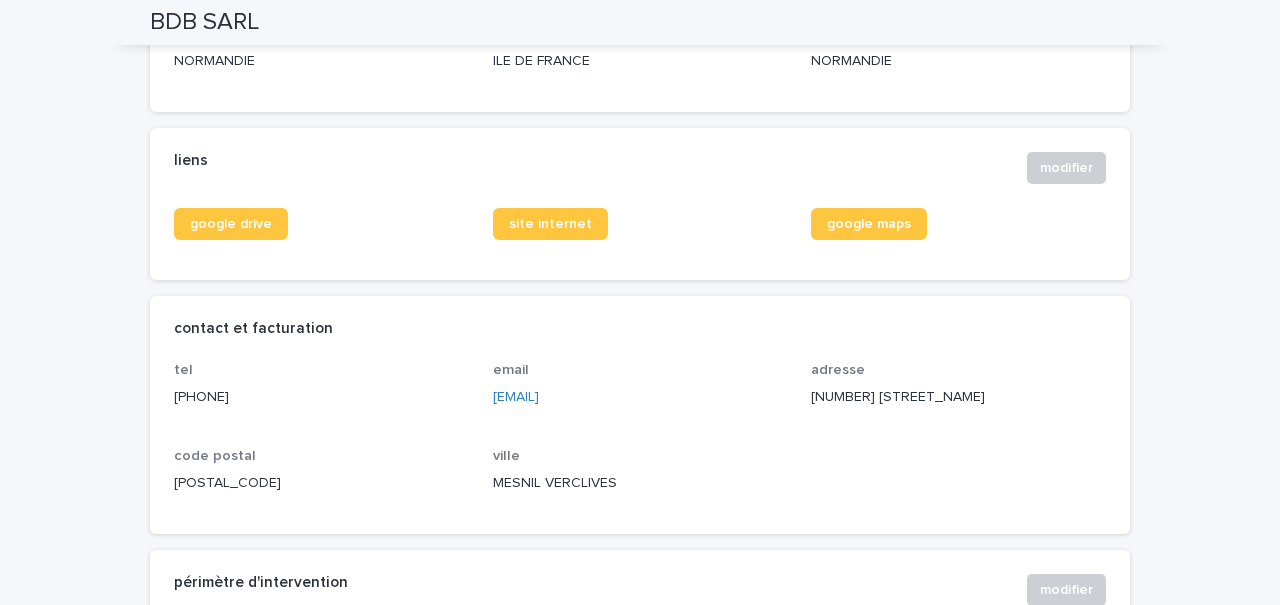drag, startPoint x: 614, startPoint y: 373, endPoint x: 489, endPoint y: 376, distance: 125.035995 